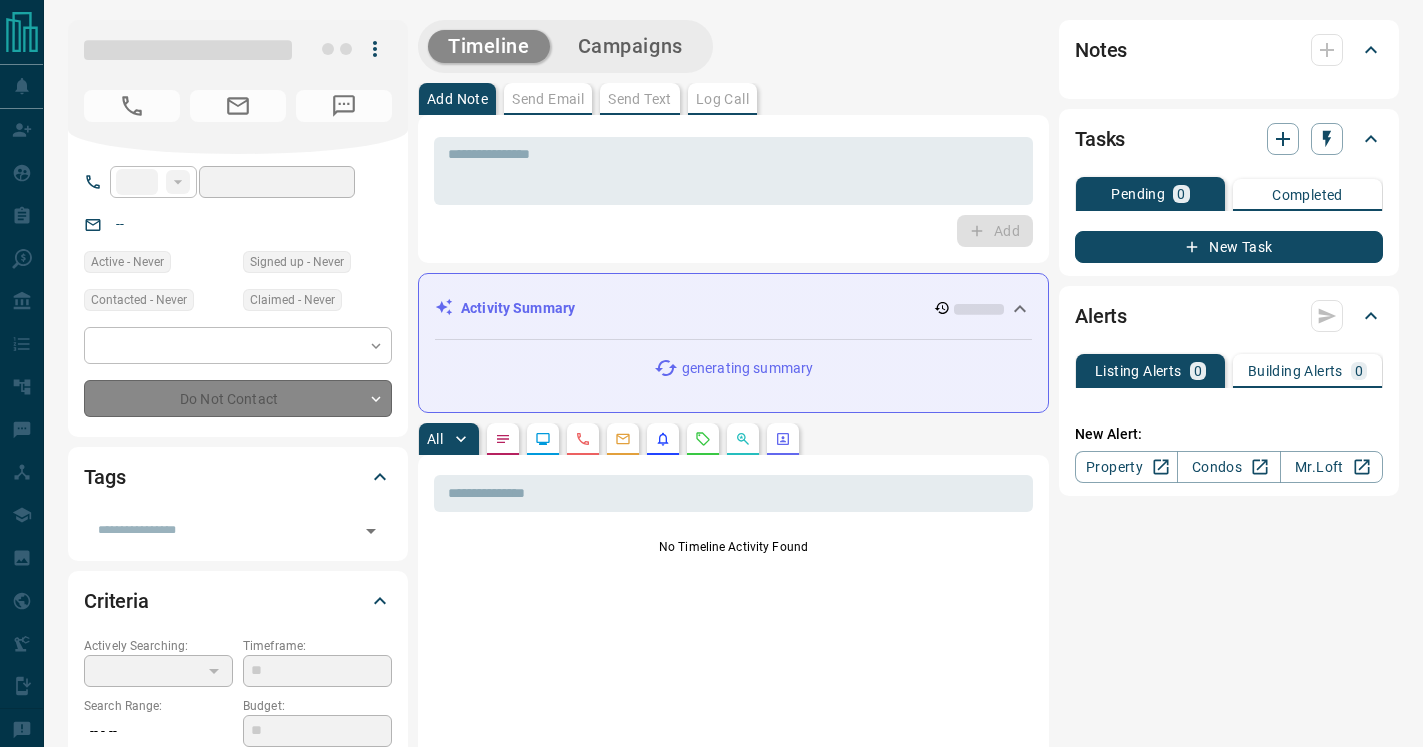 scroll, scrollTop: 0, scrollLeft: 0, axis: both 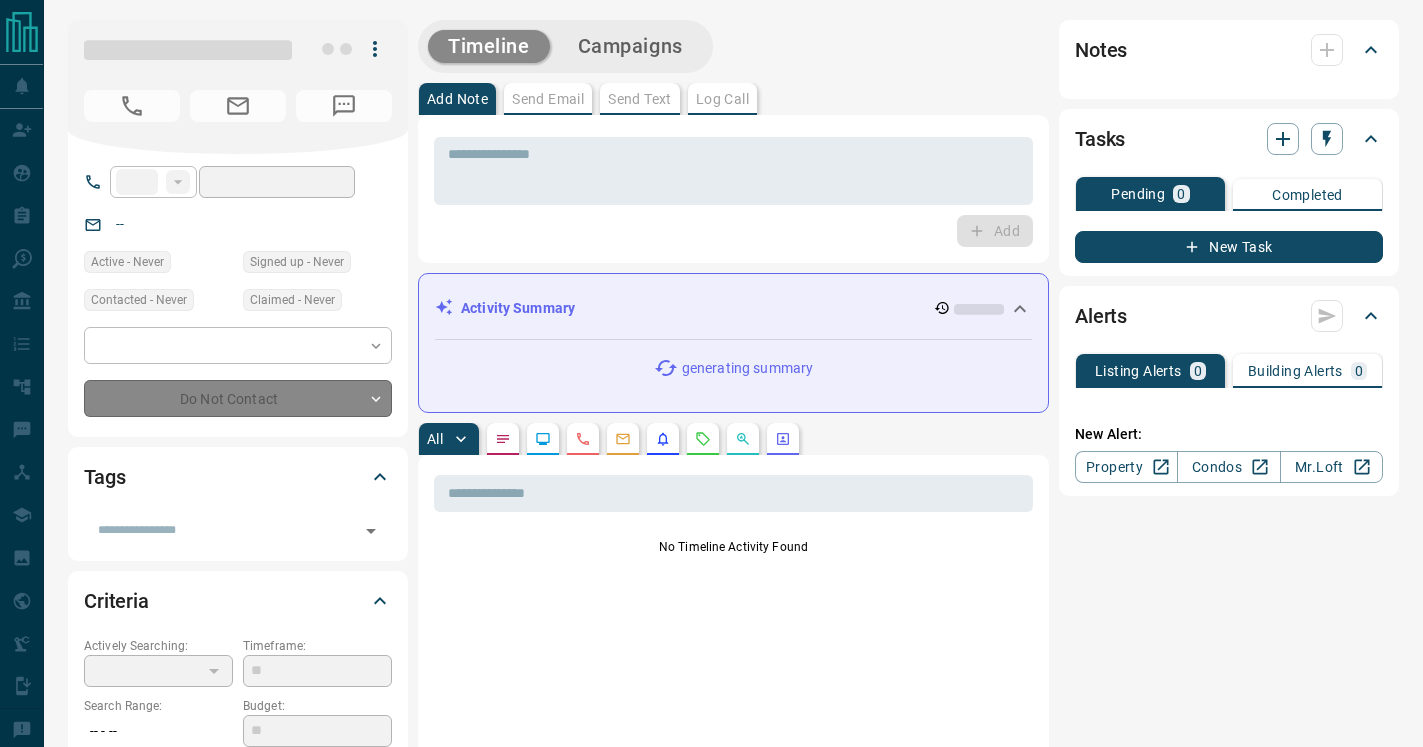 type on "**" 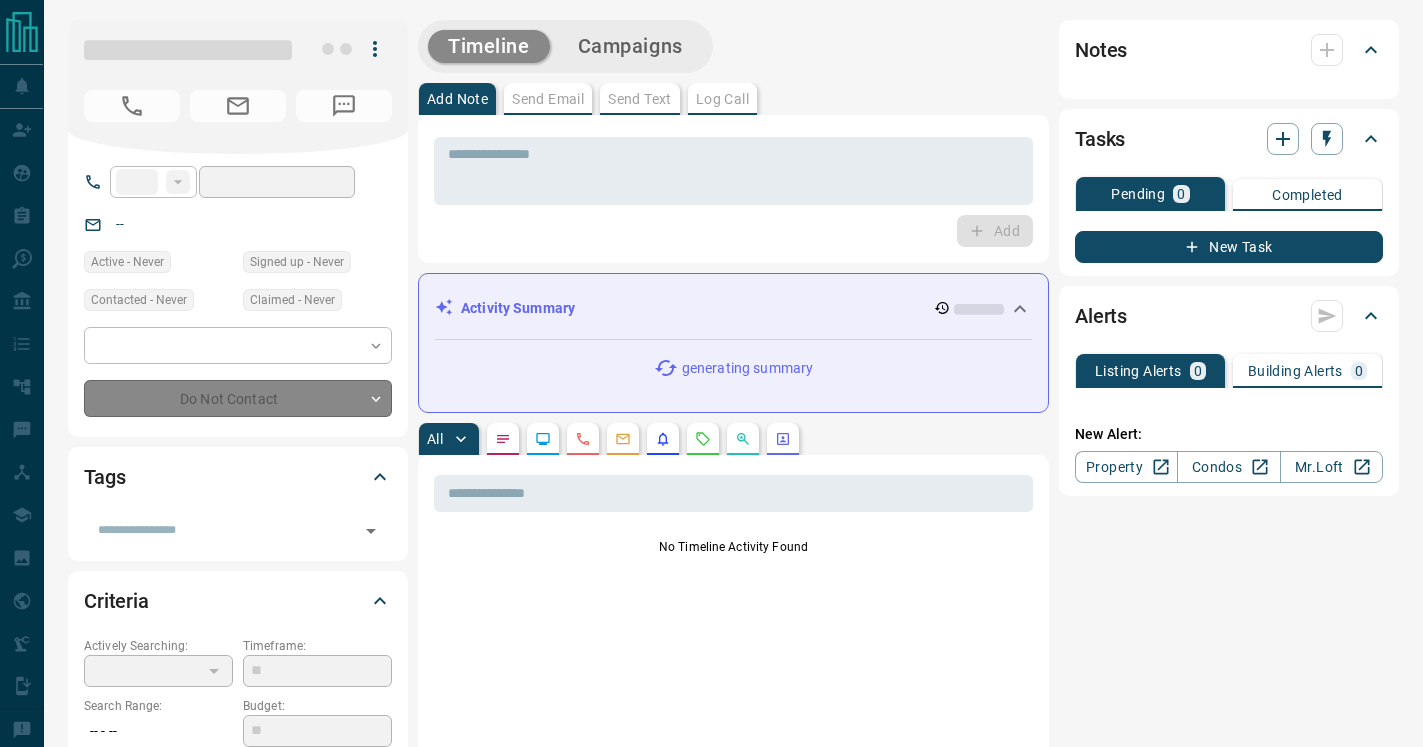 type on "**********" 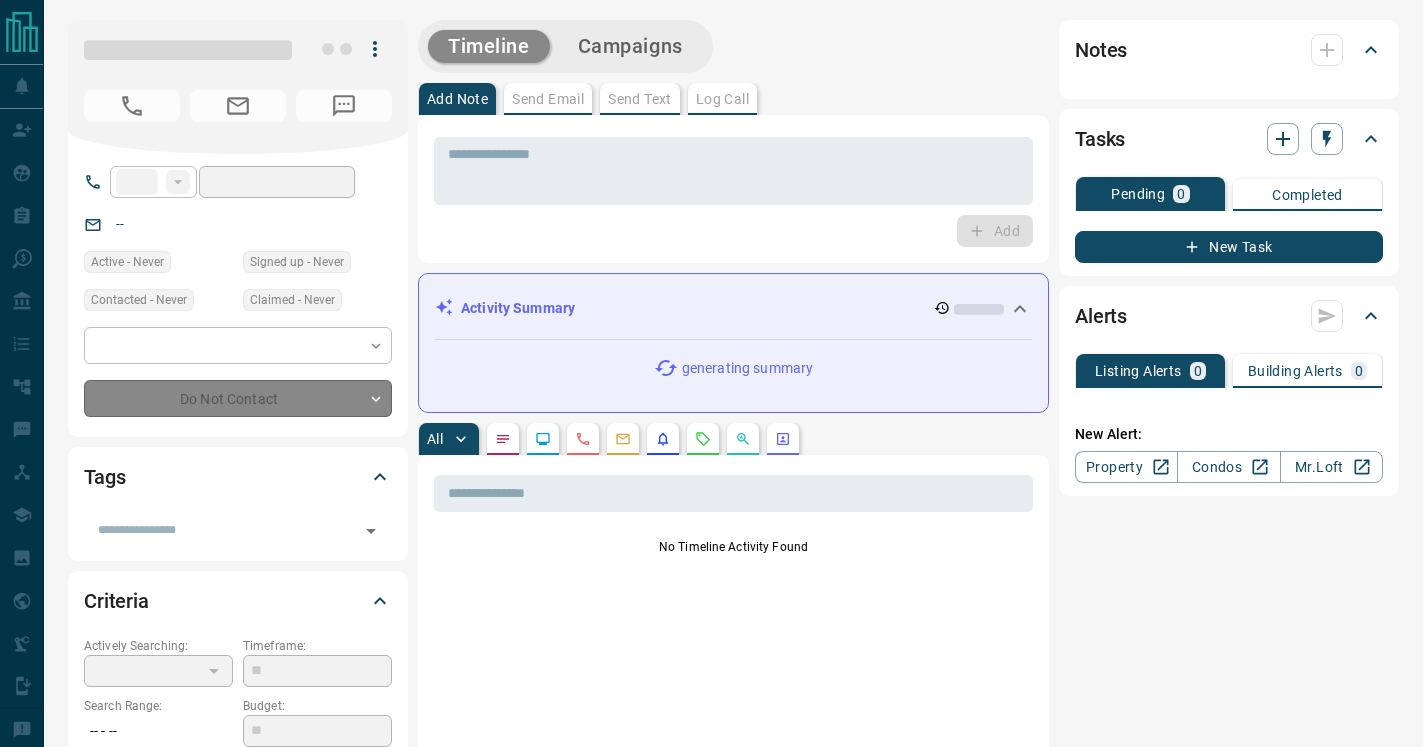 type on "**" 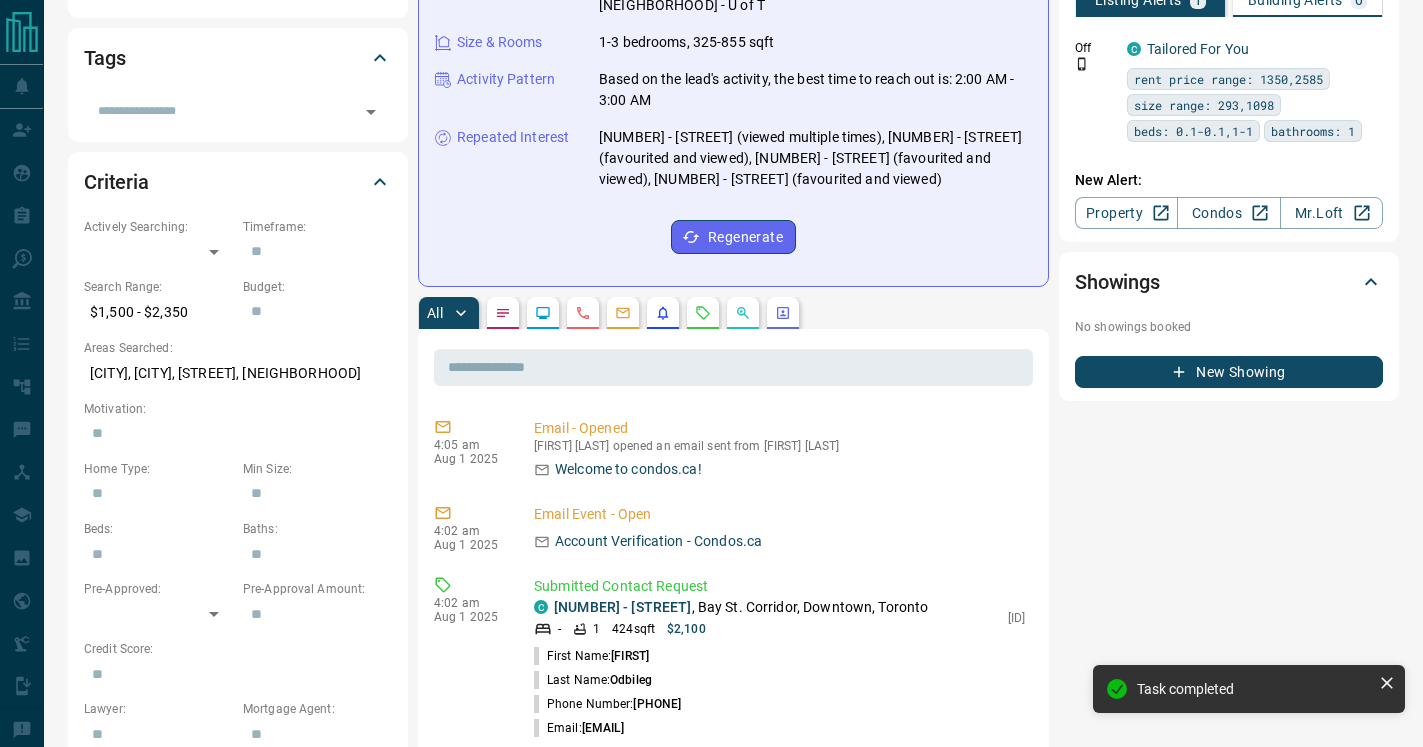 scroll, scrollTop: 421, scrollLeft: 0, axis: vertical 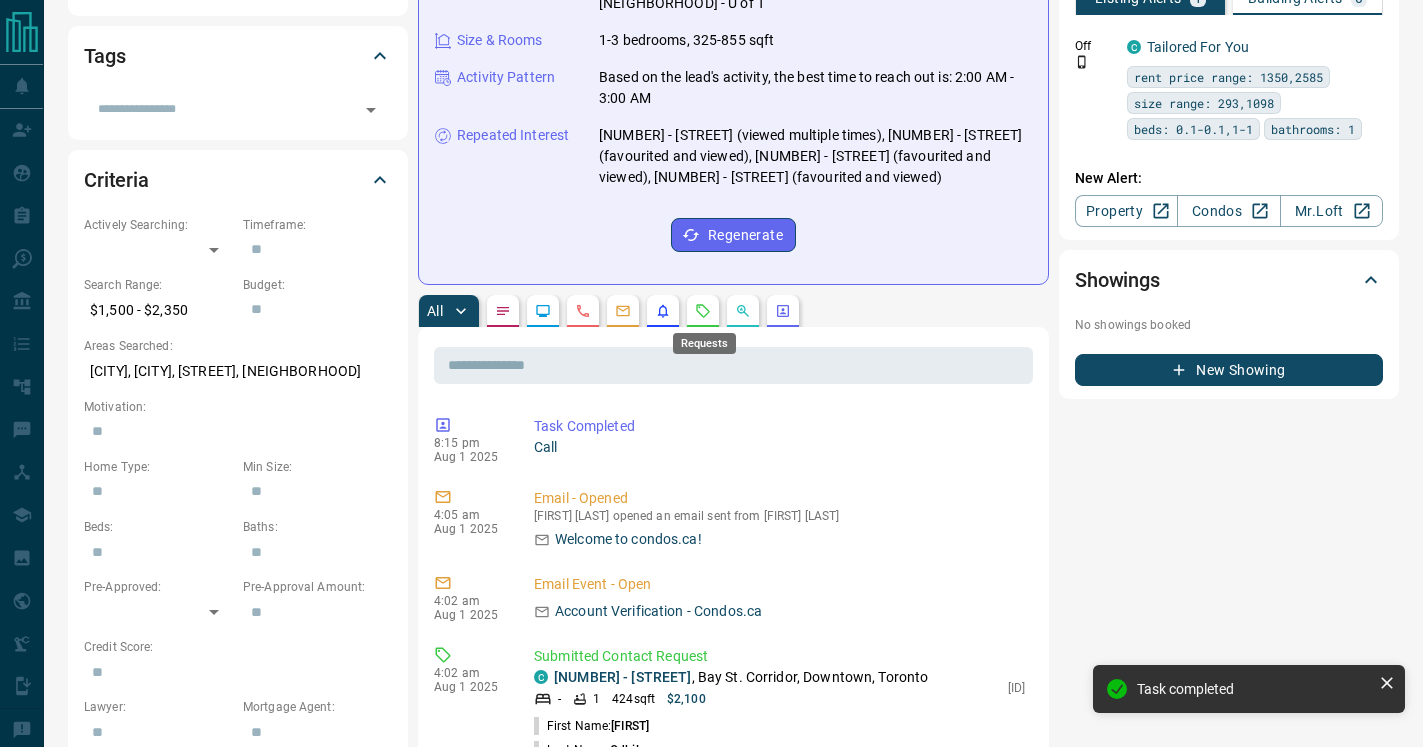 click 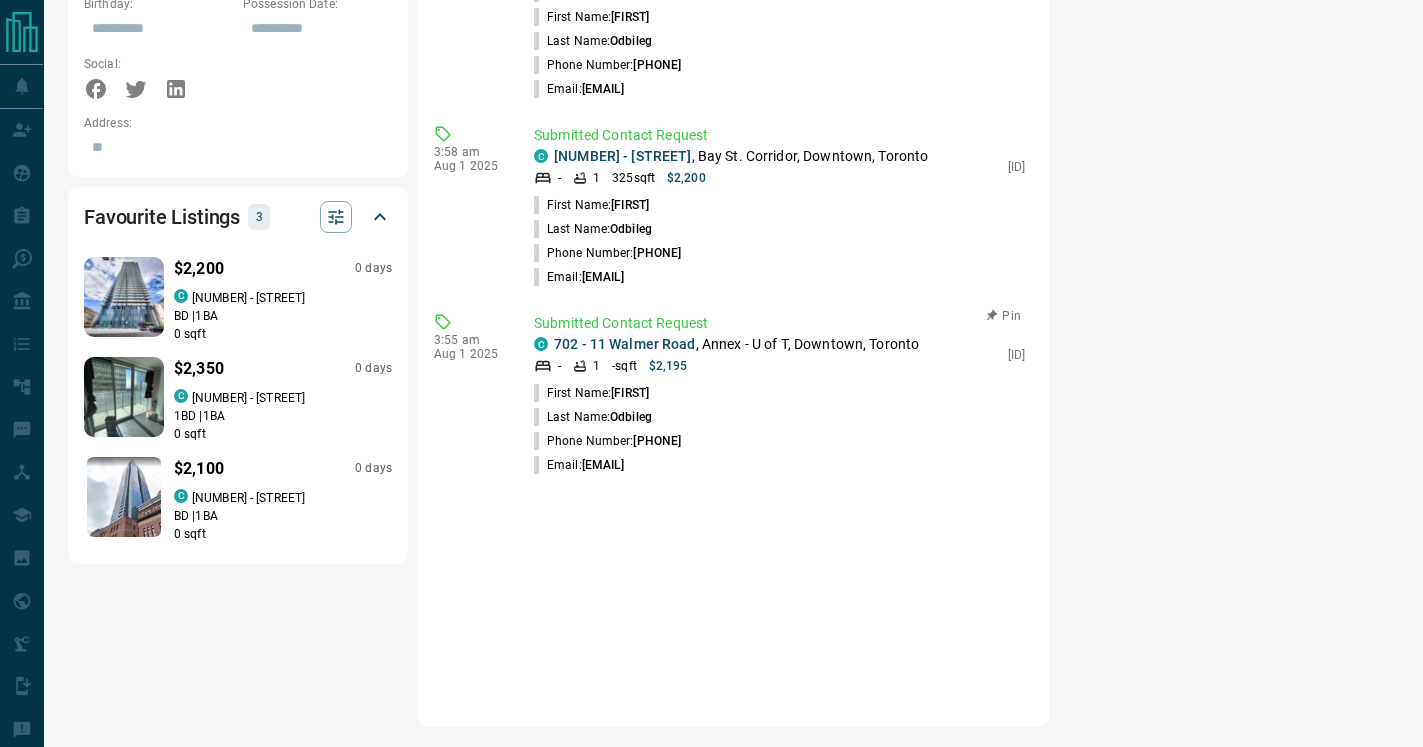 scroll, scrollTop: 0, scrollLeft: 0, axis: both 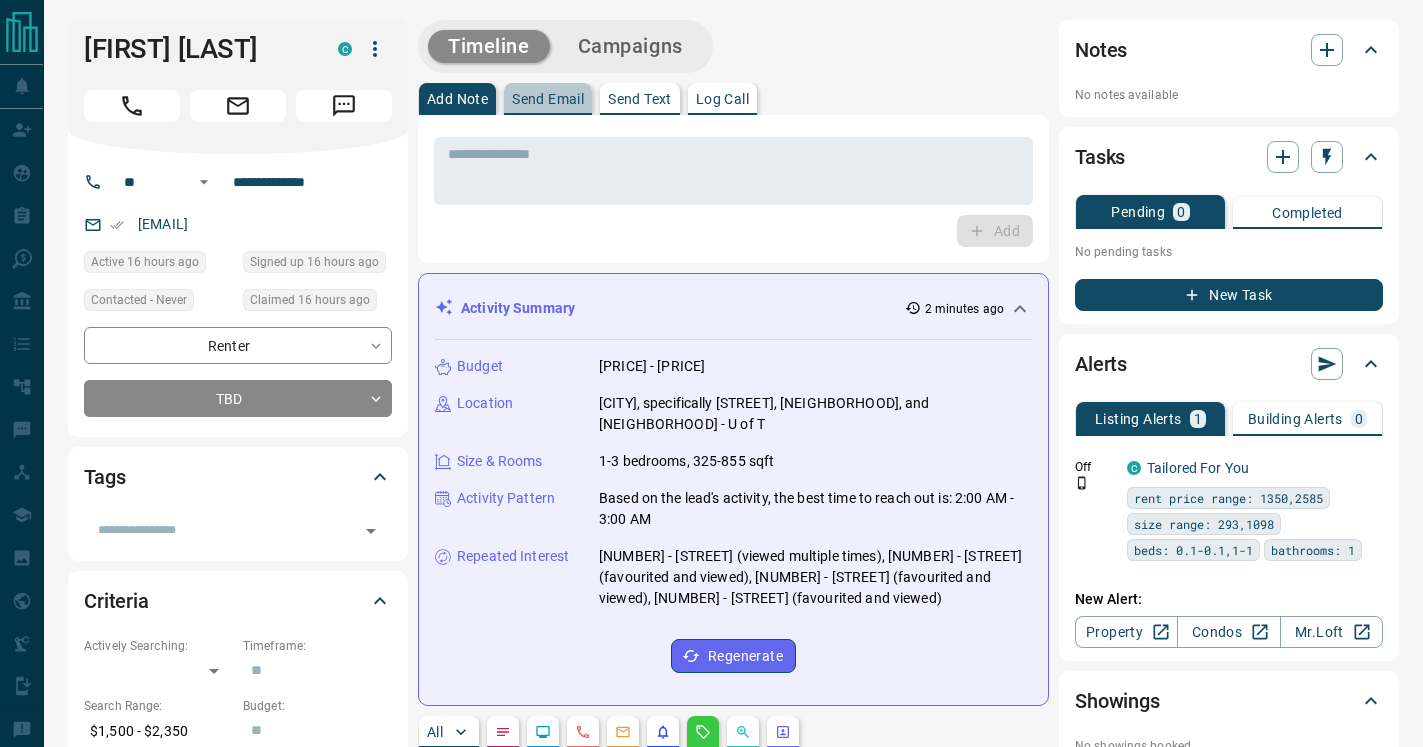 click on "Send Email" at bounding box center (548, 99) 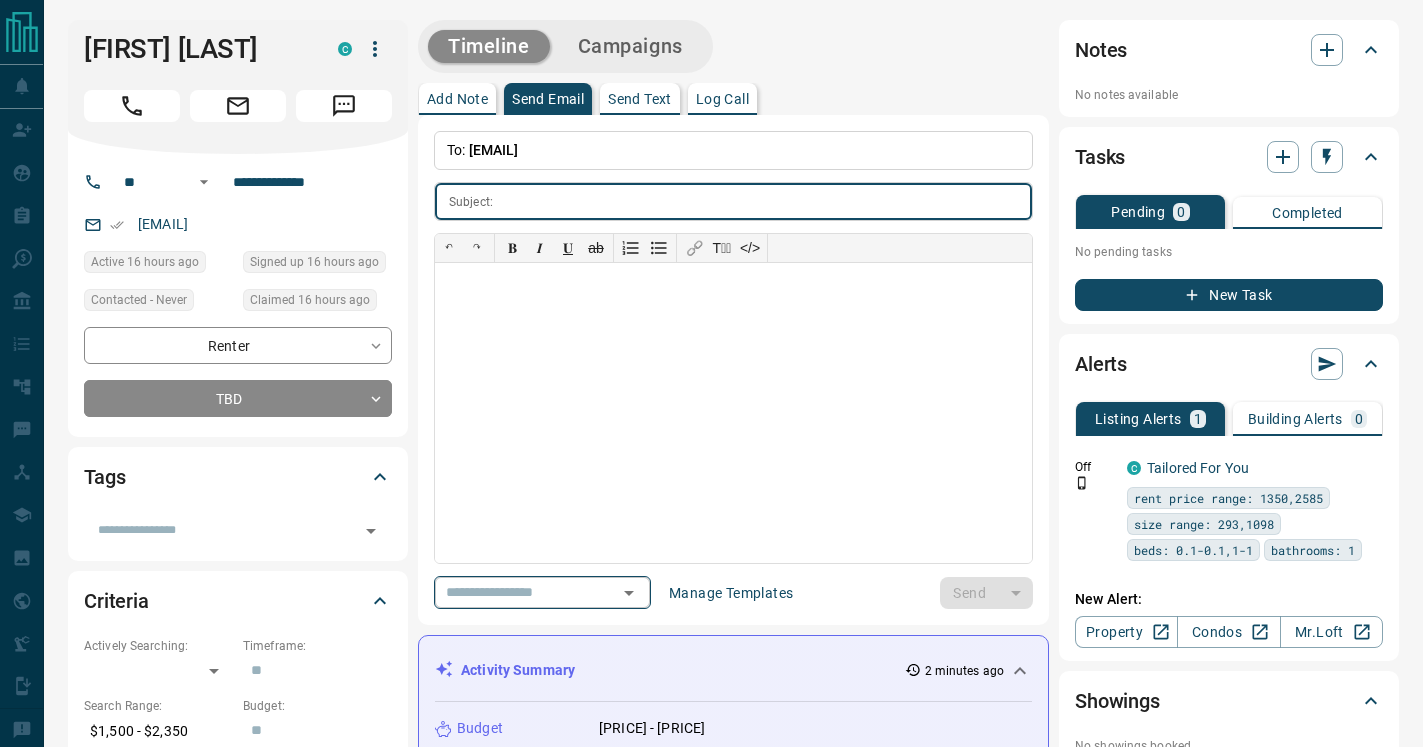click on "​" at bounding box center (542, 592) 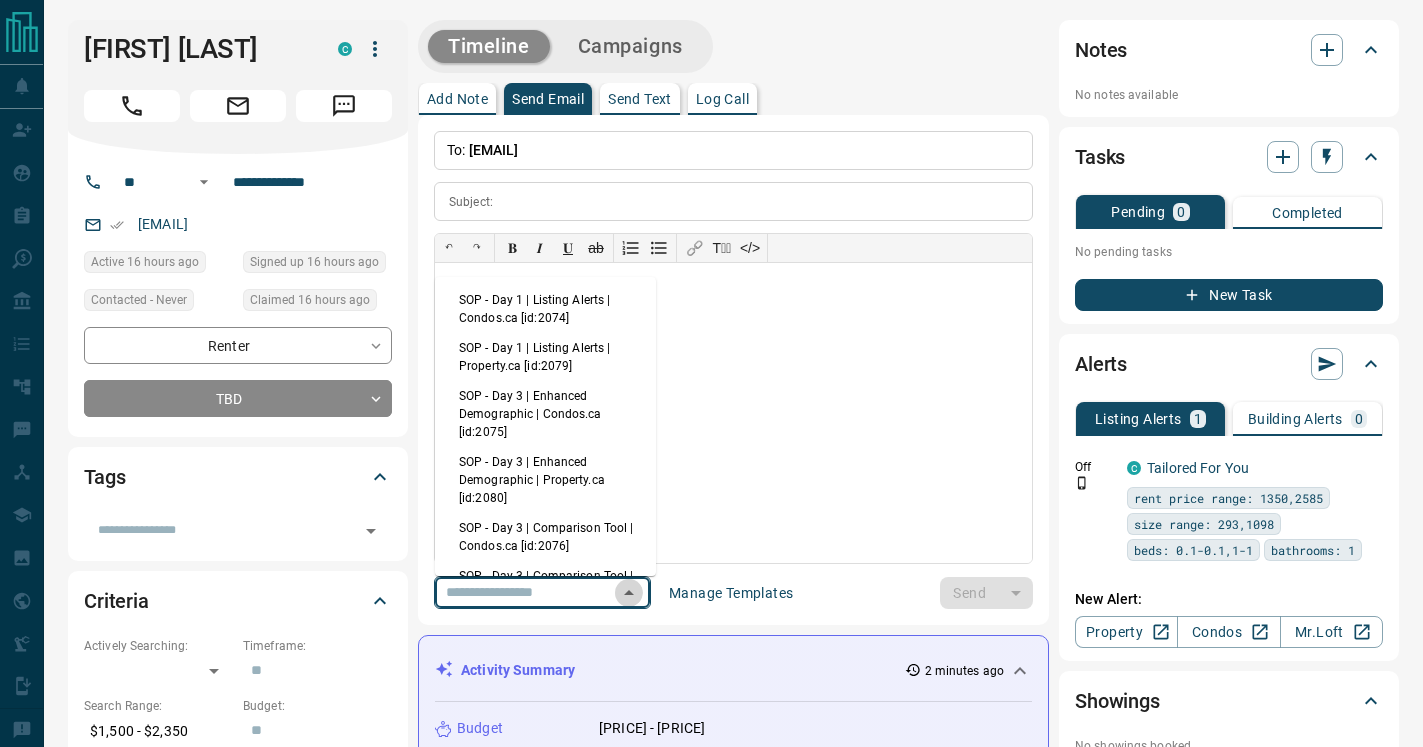 click 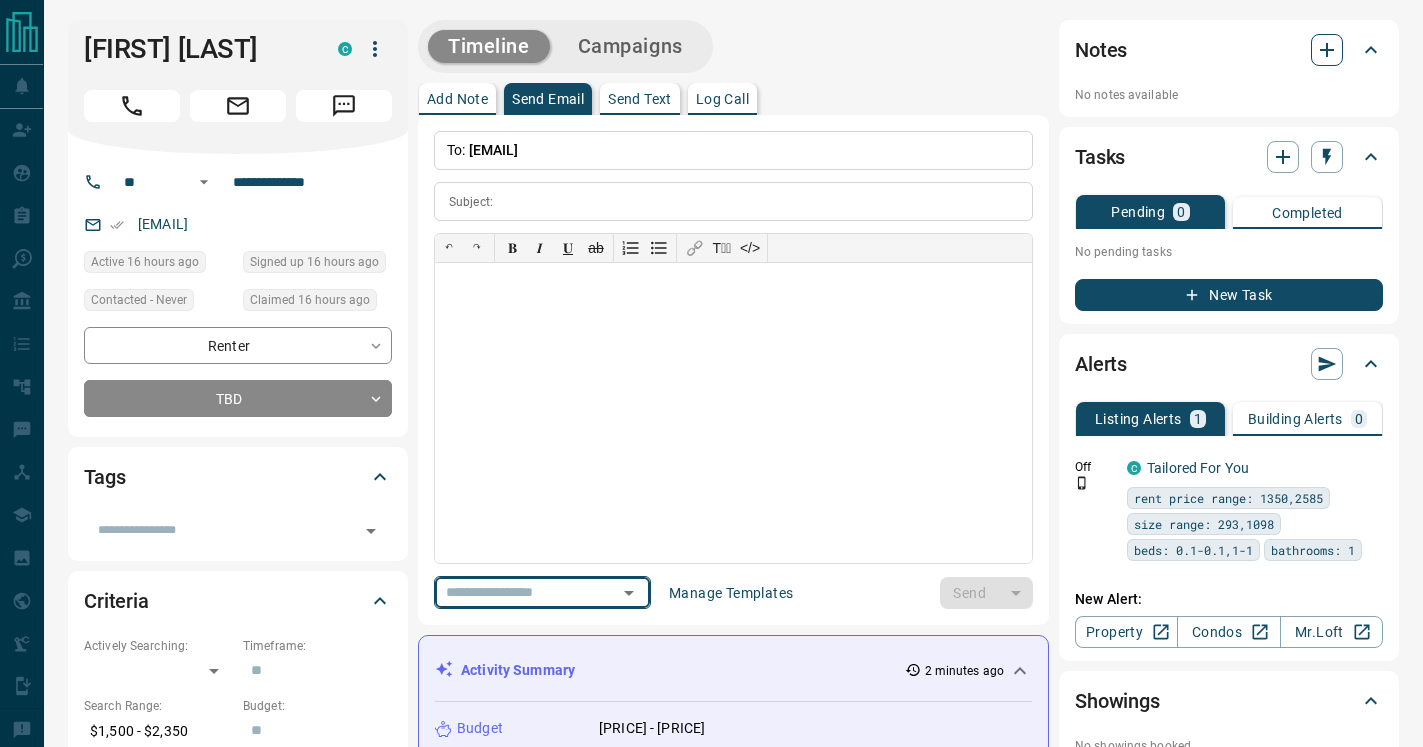 click 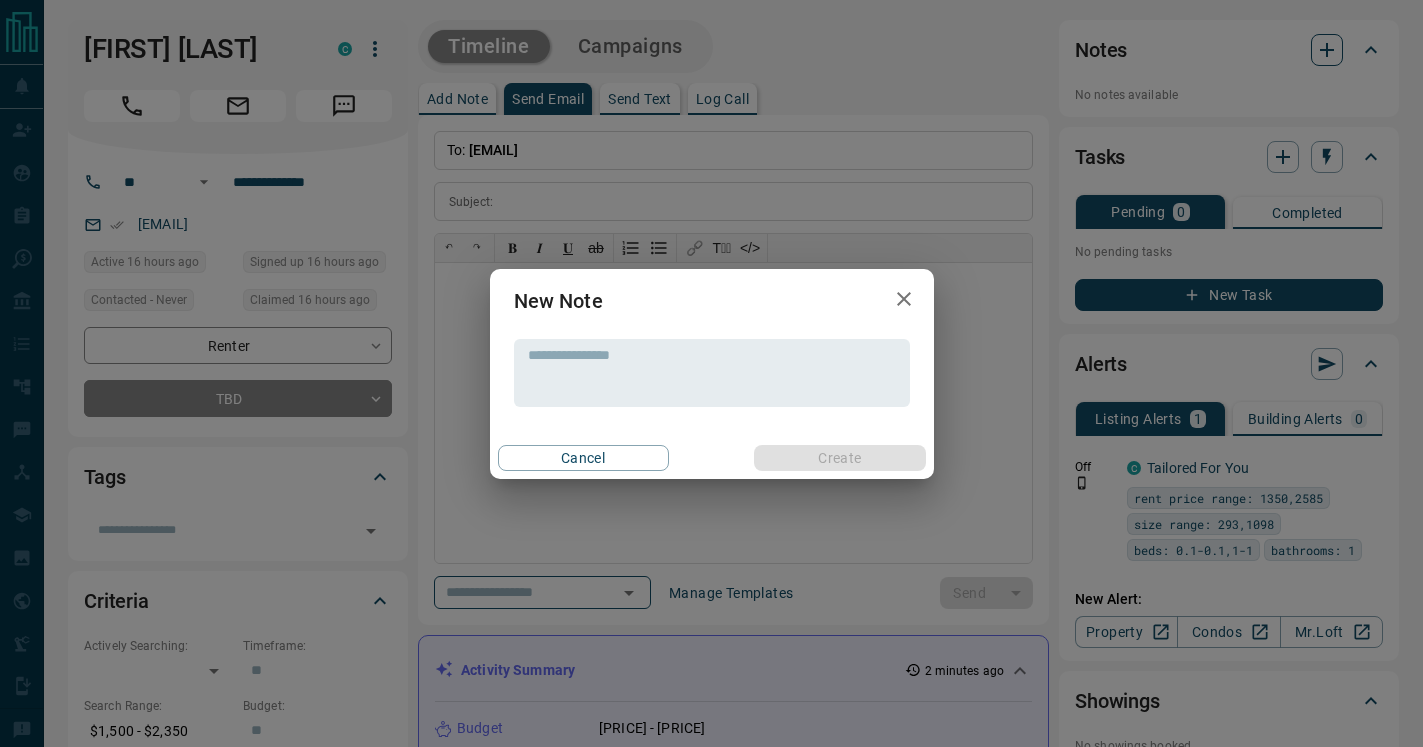click on "New Note * ​ Cancel Create" at bounding box center [711, 373] 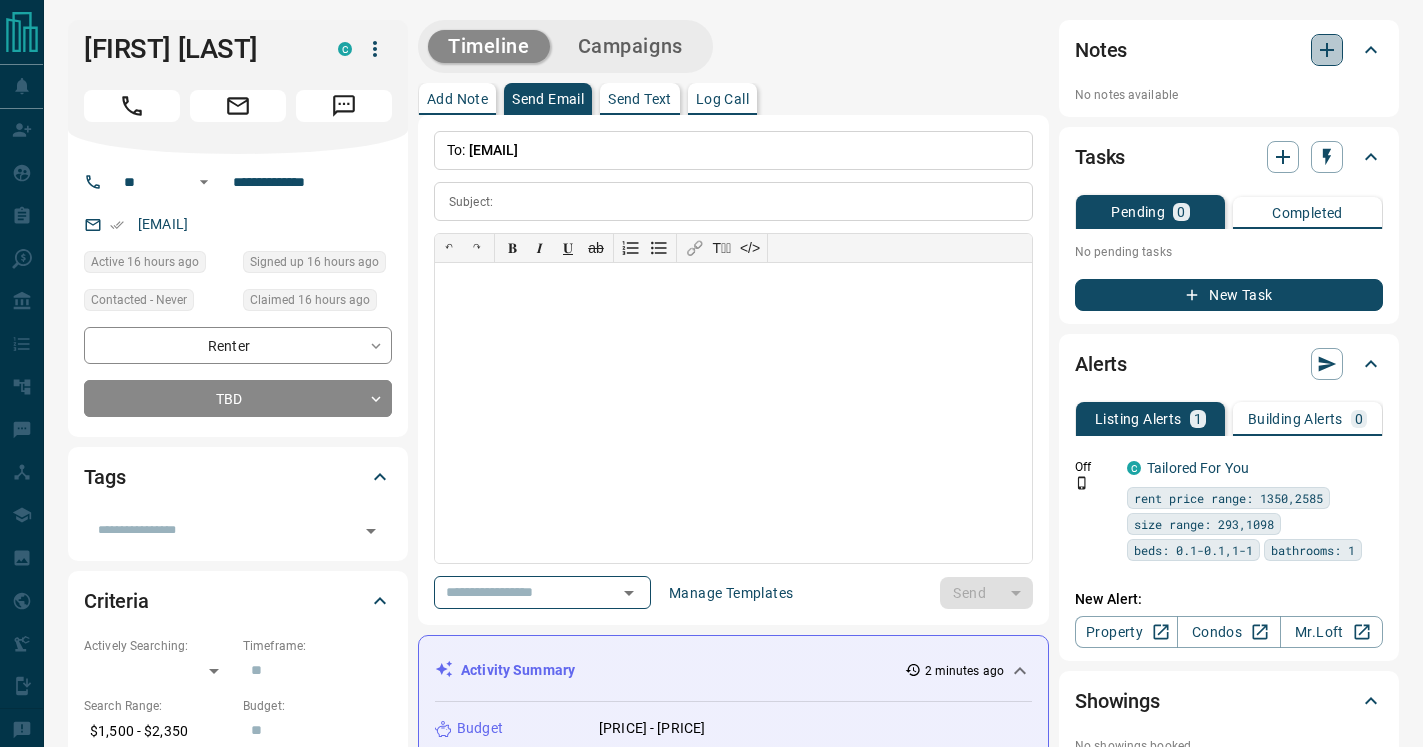 click 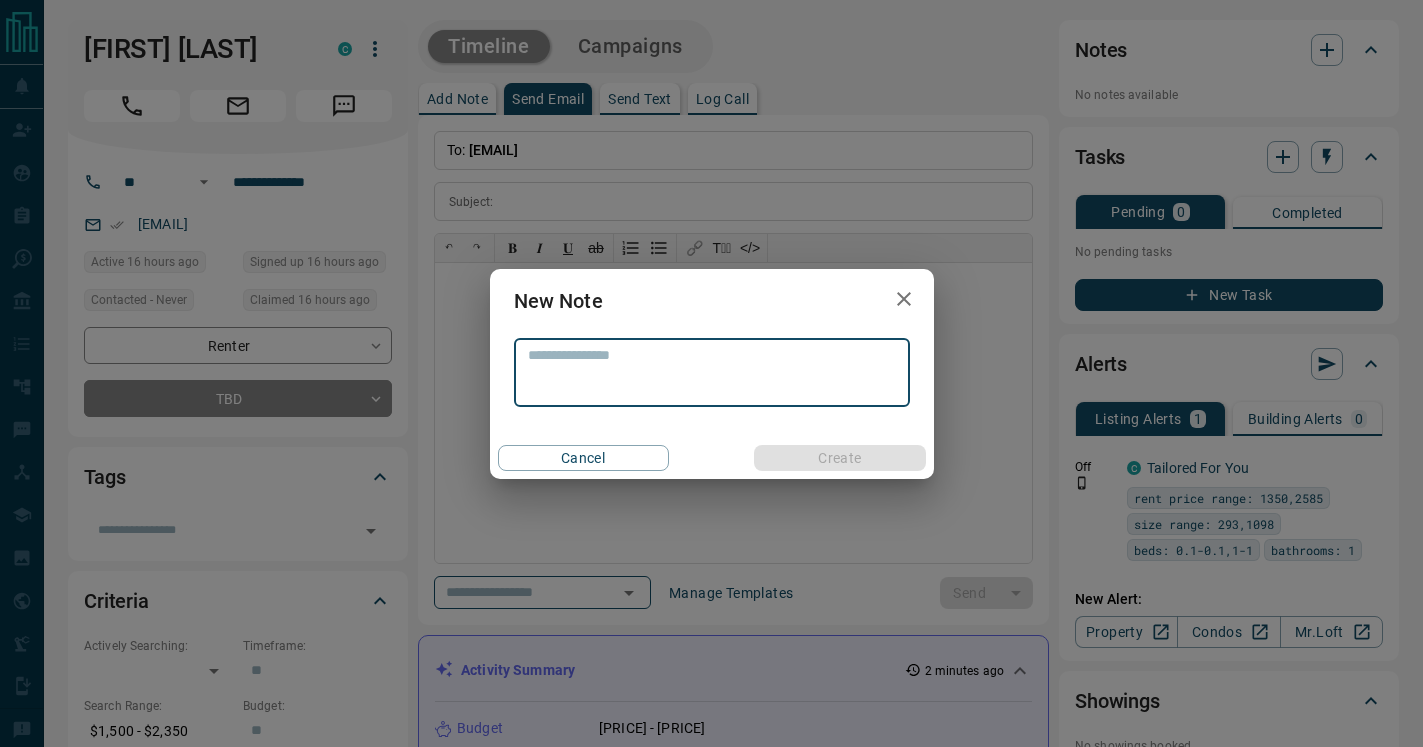 click at bounding box center (712, 372) 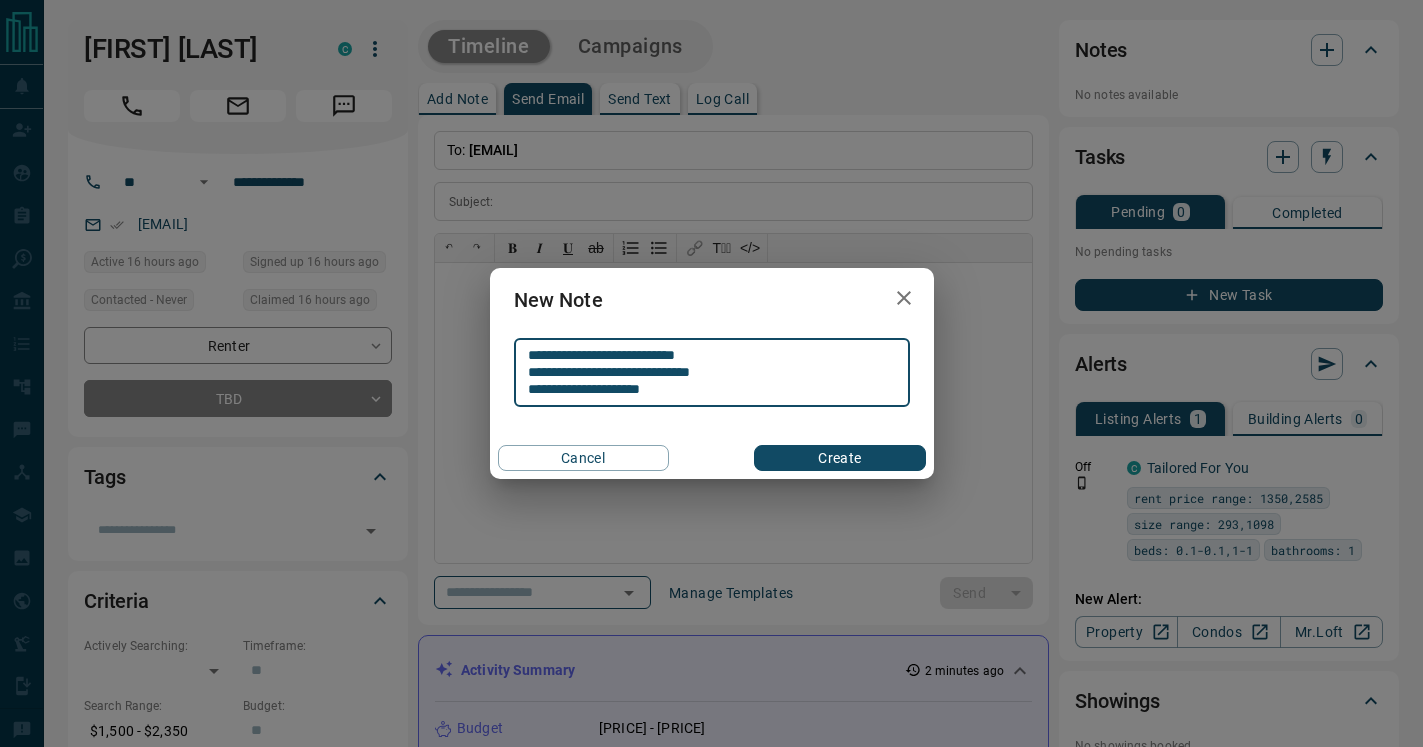 type on "**********" 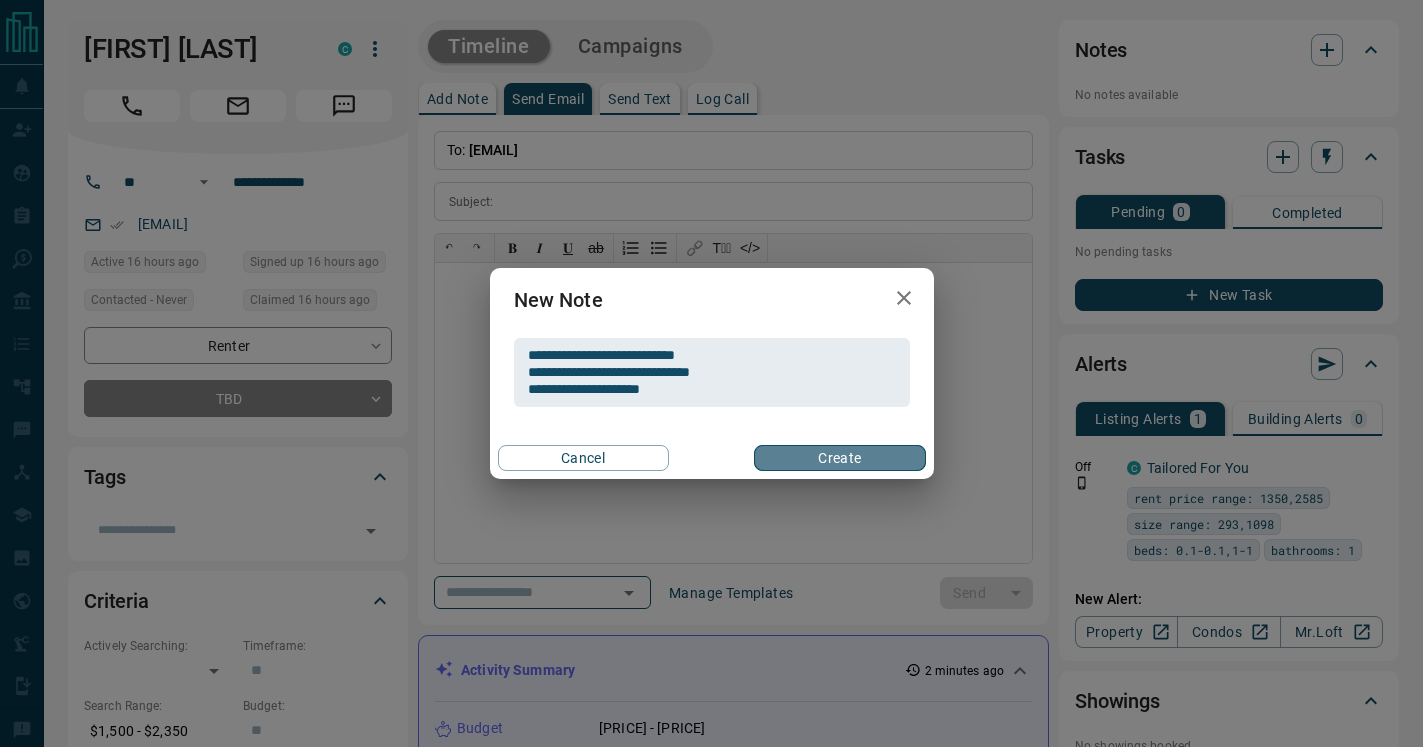 click on "Create" at bounding box center [839, 458] 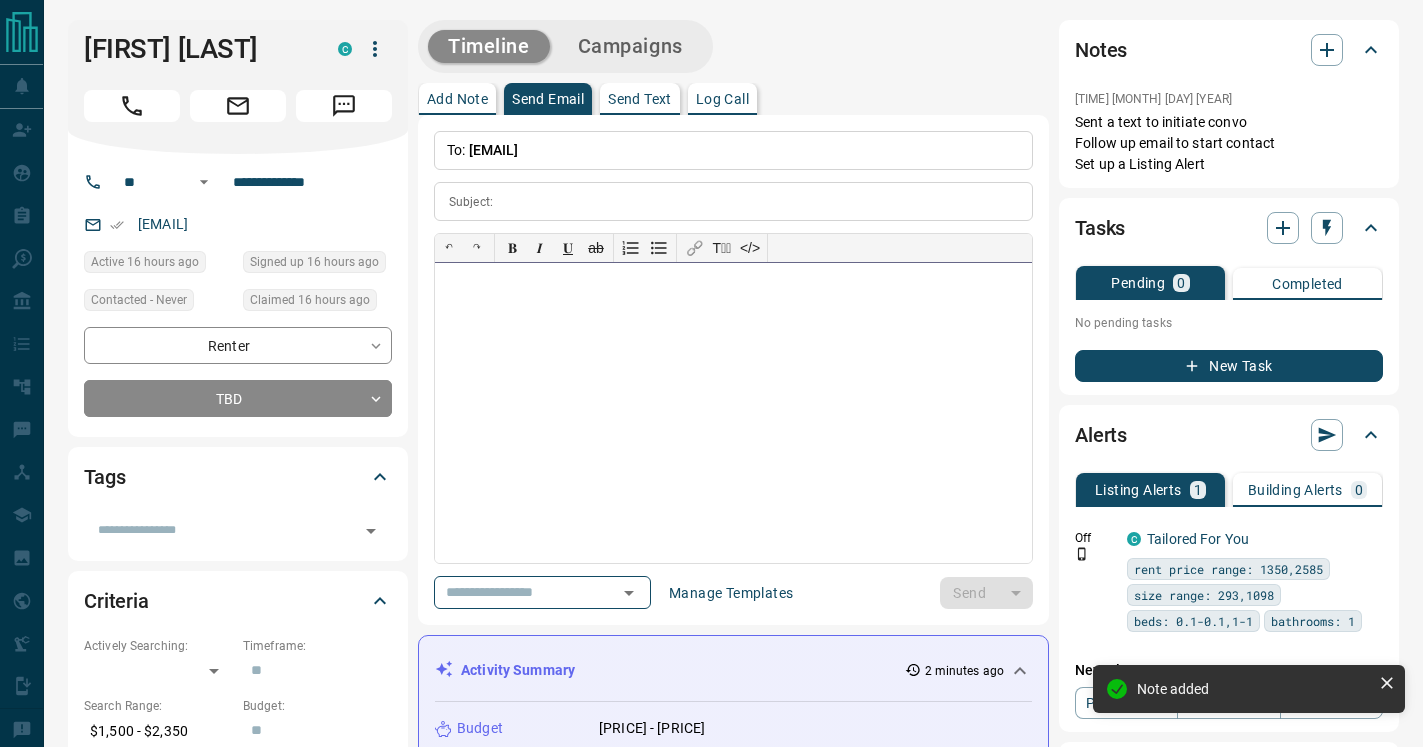 click at bounding box center [733, 413] 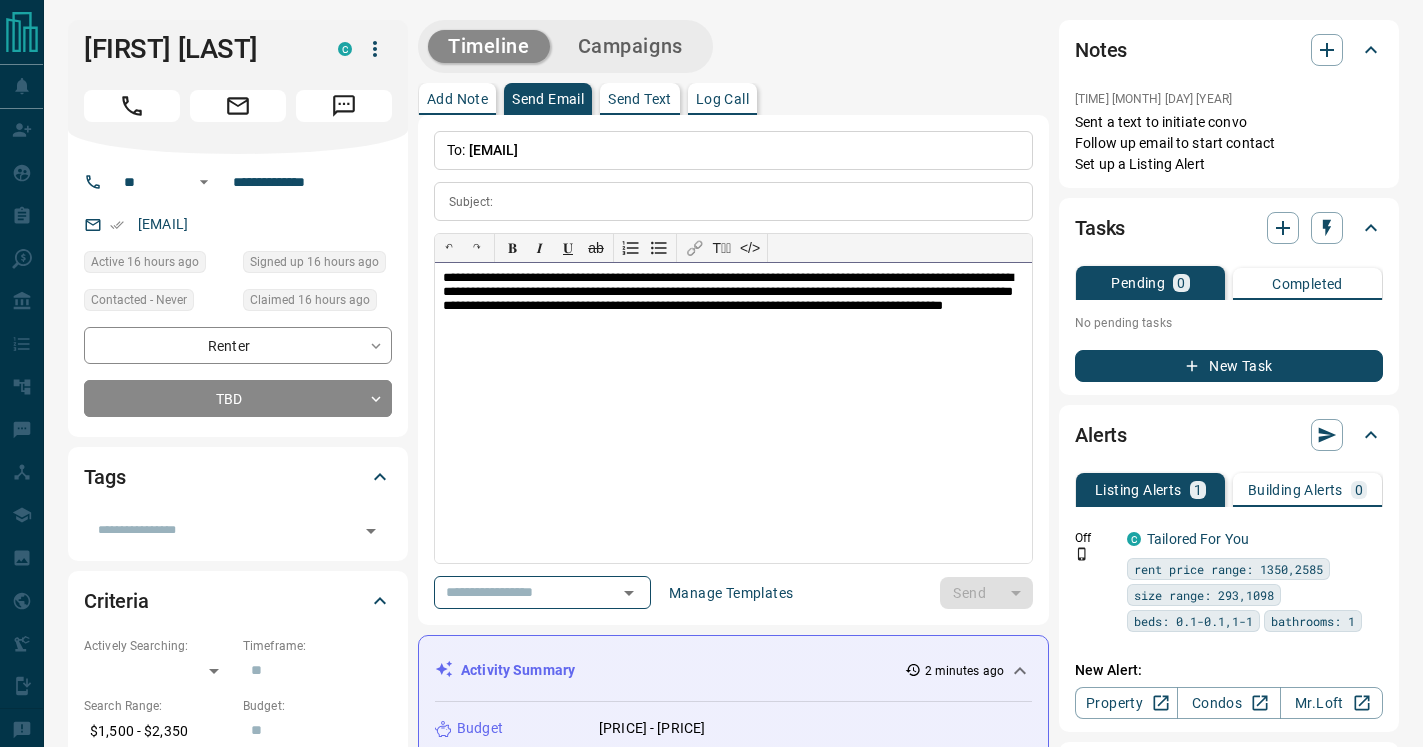 click on "**********" at bounding box center (733, 303) 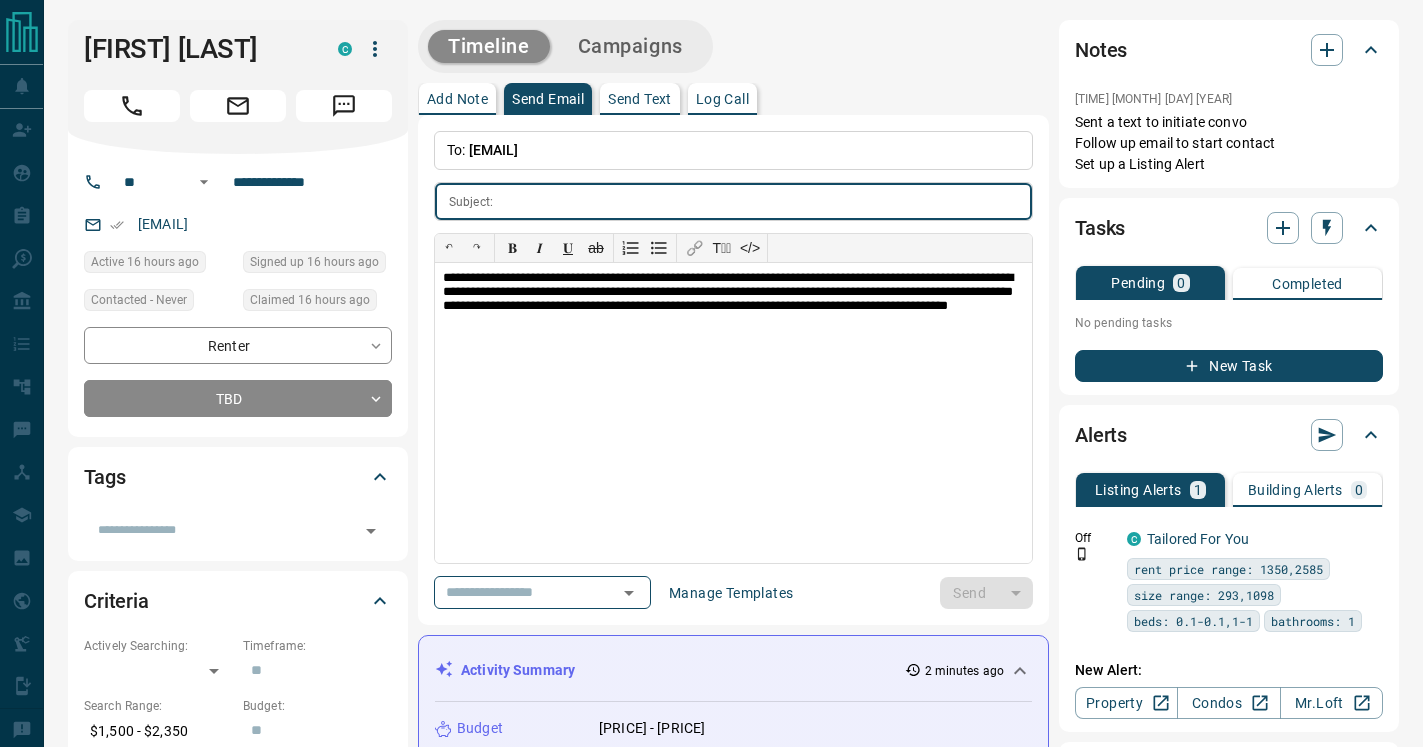 click at bounding box center (766, 201) 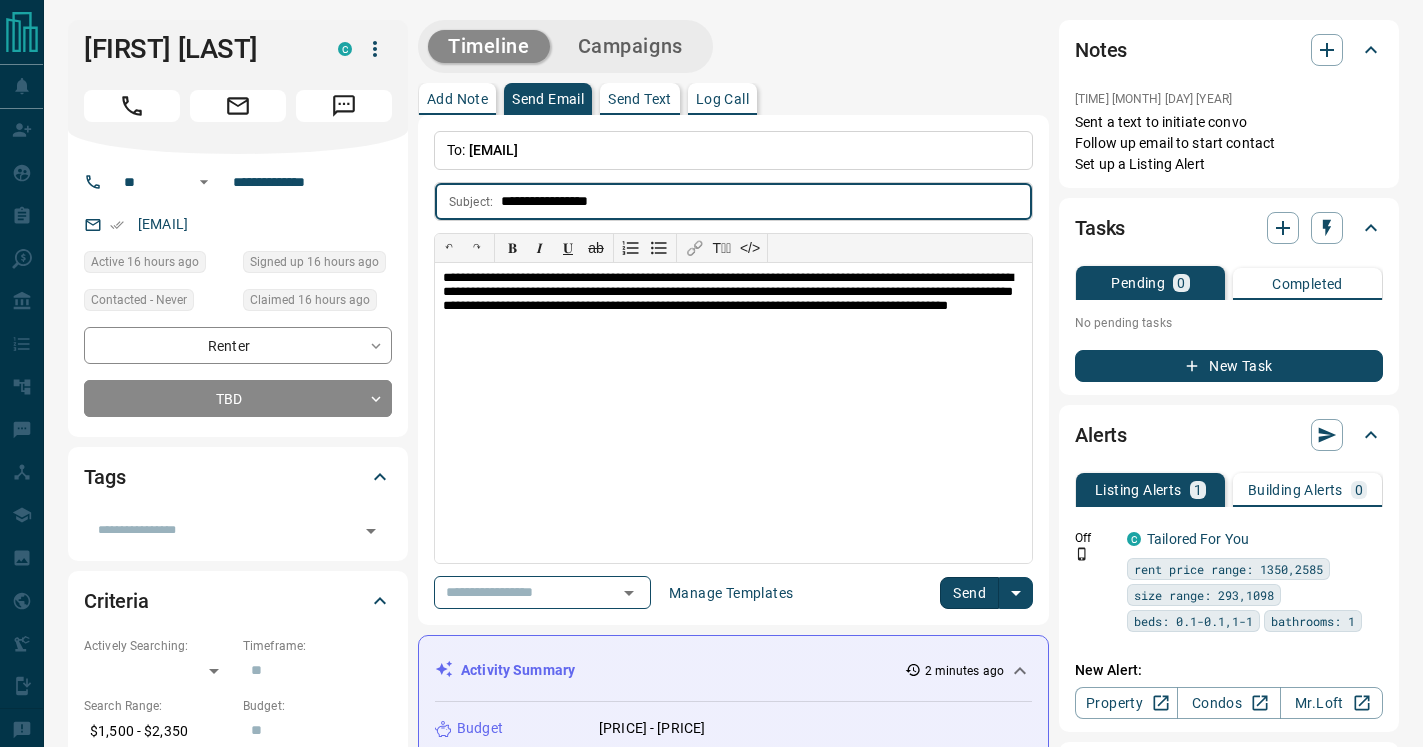 type on "**********" 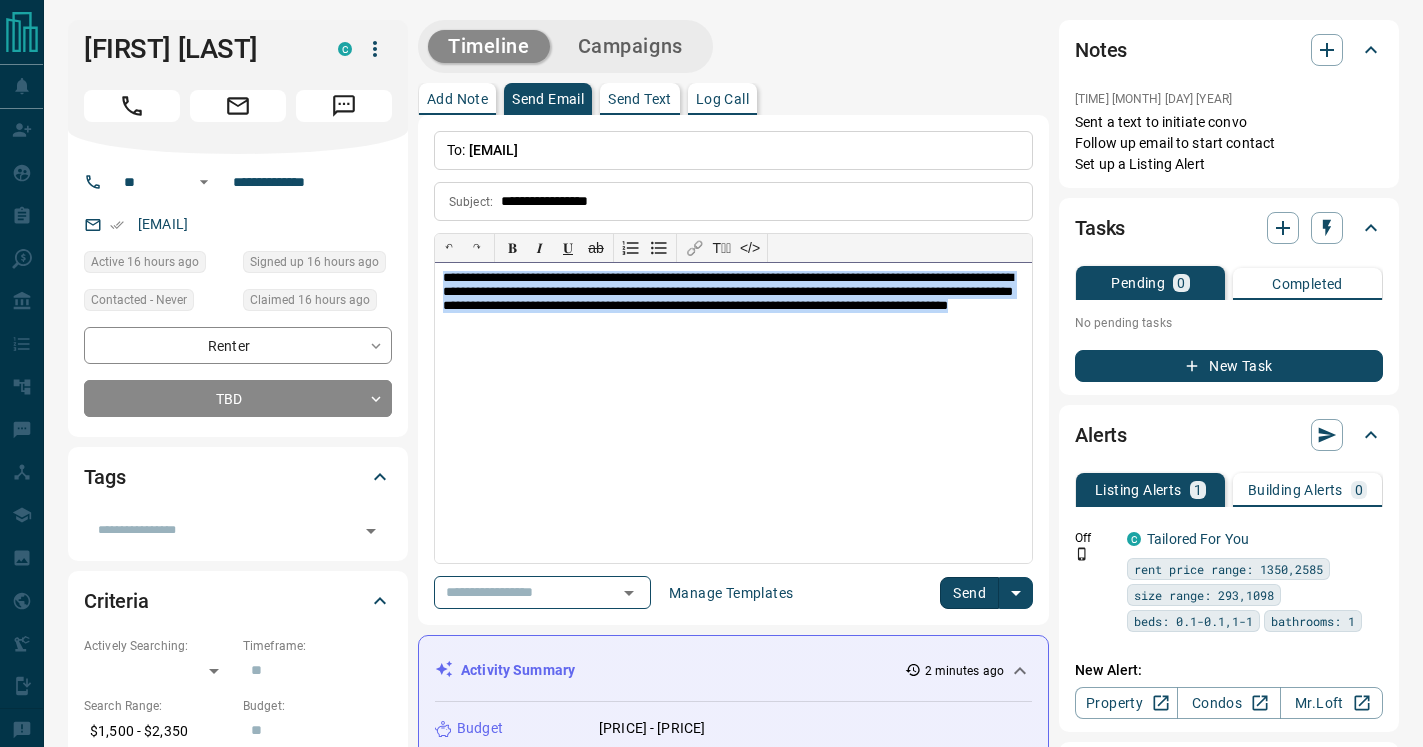 drag, startPoint x: 675, startPoint y: 331, endPoint x: 429, endPoint y: 277, distance: 251.8571 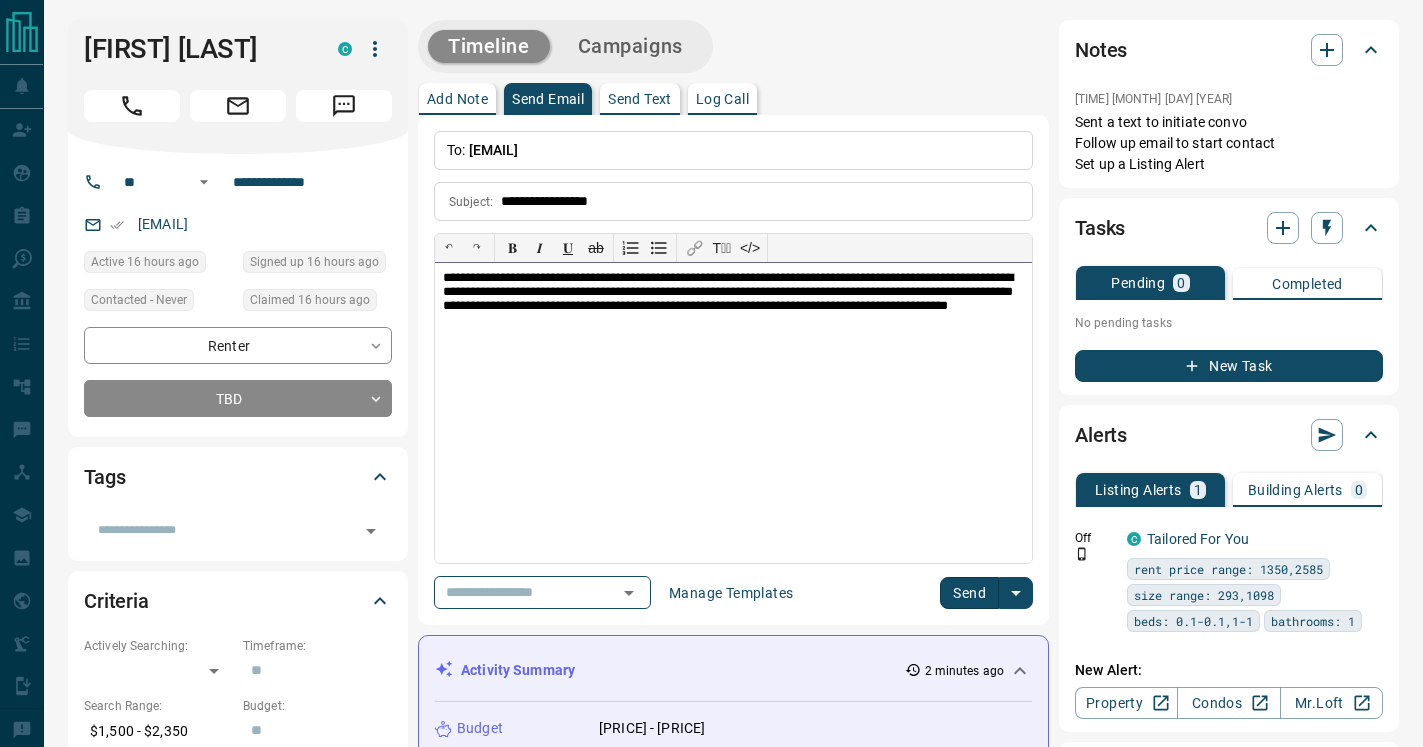 click on "**********" at bounding box center (733, 303) 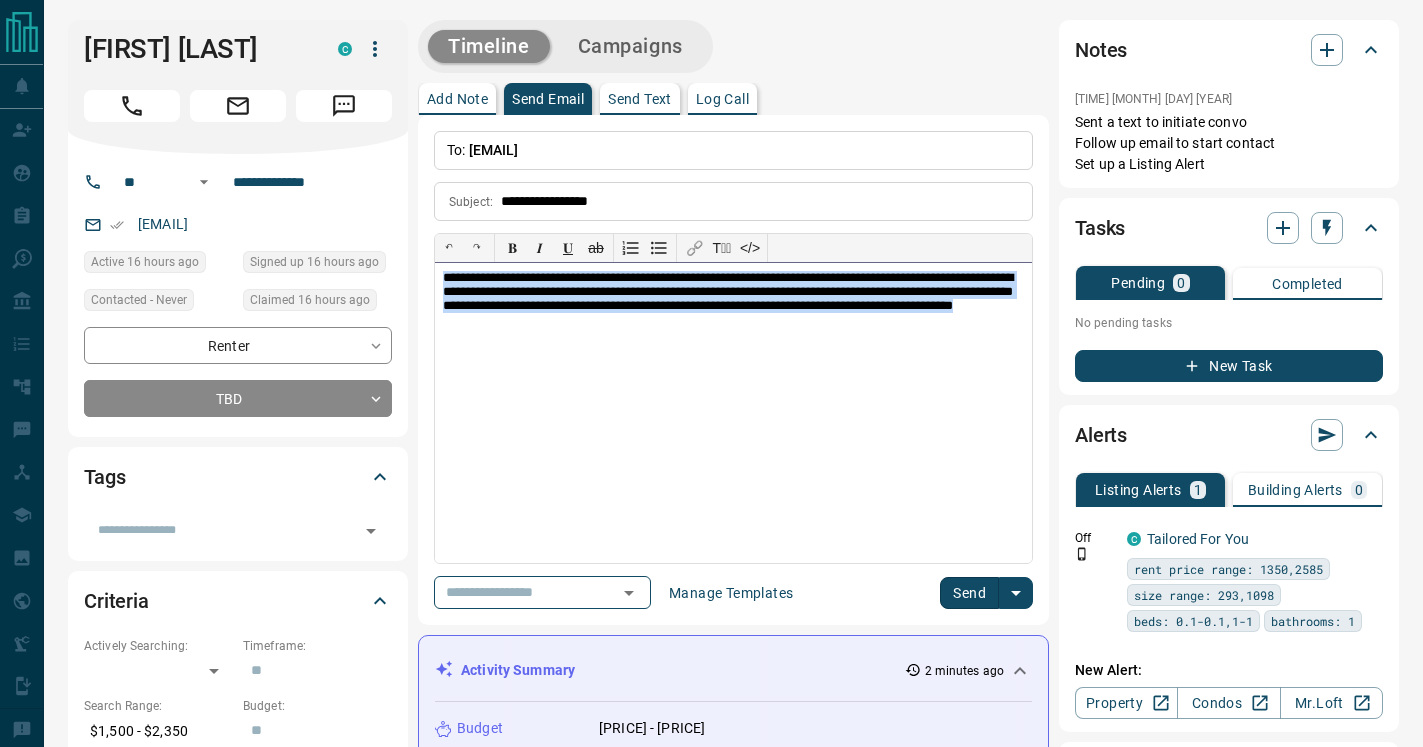 drag, startPoint x: 759, startPoint y: 330, endPoint x: 403, endPoint y: 270, distance: 361.02078 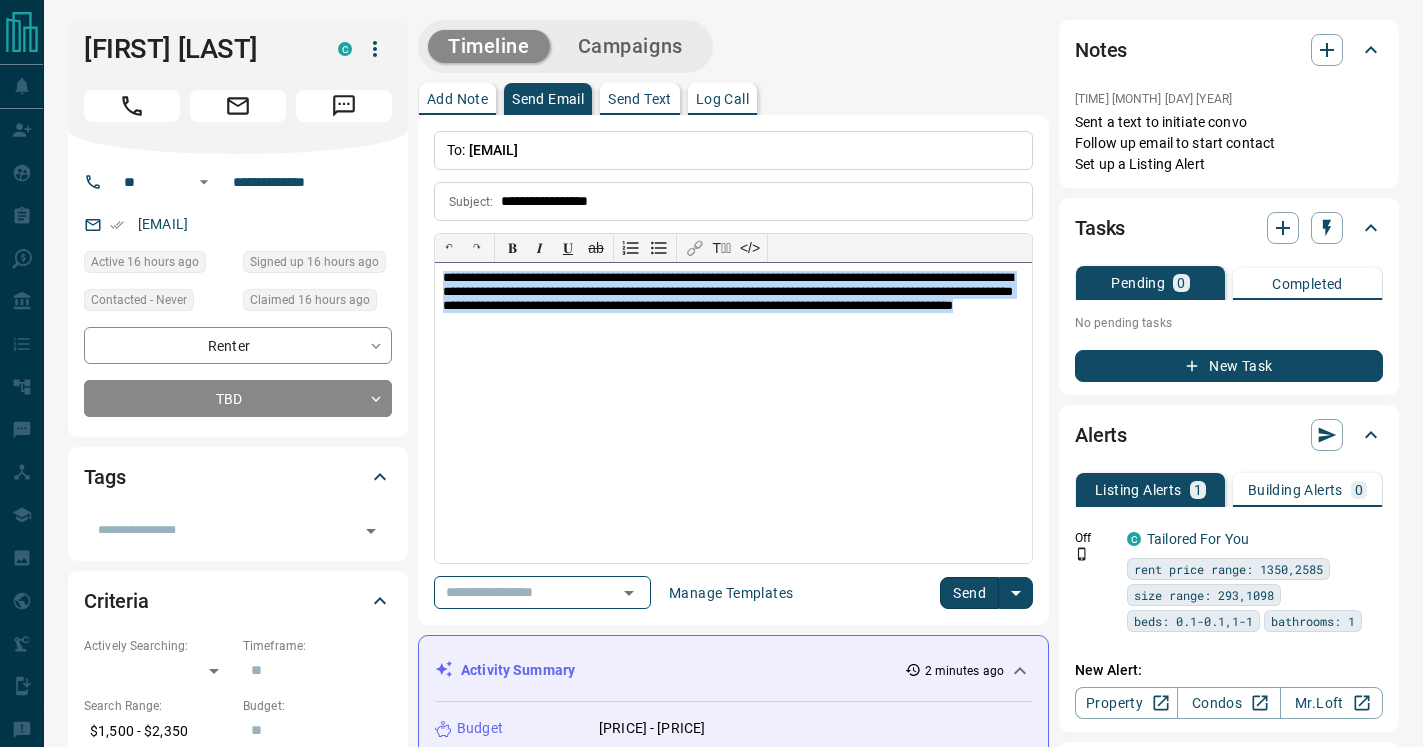 click on "**********" at bounding box center (733, 1216) 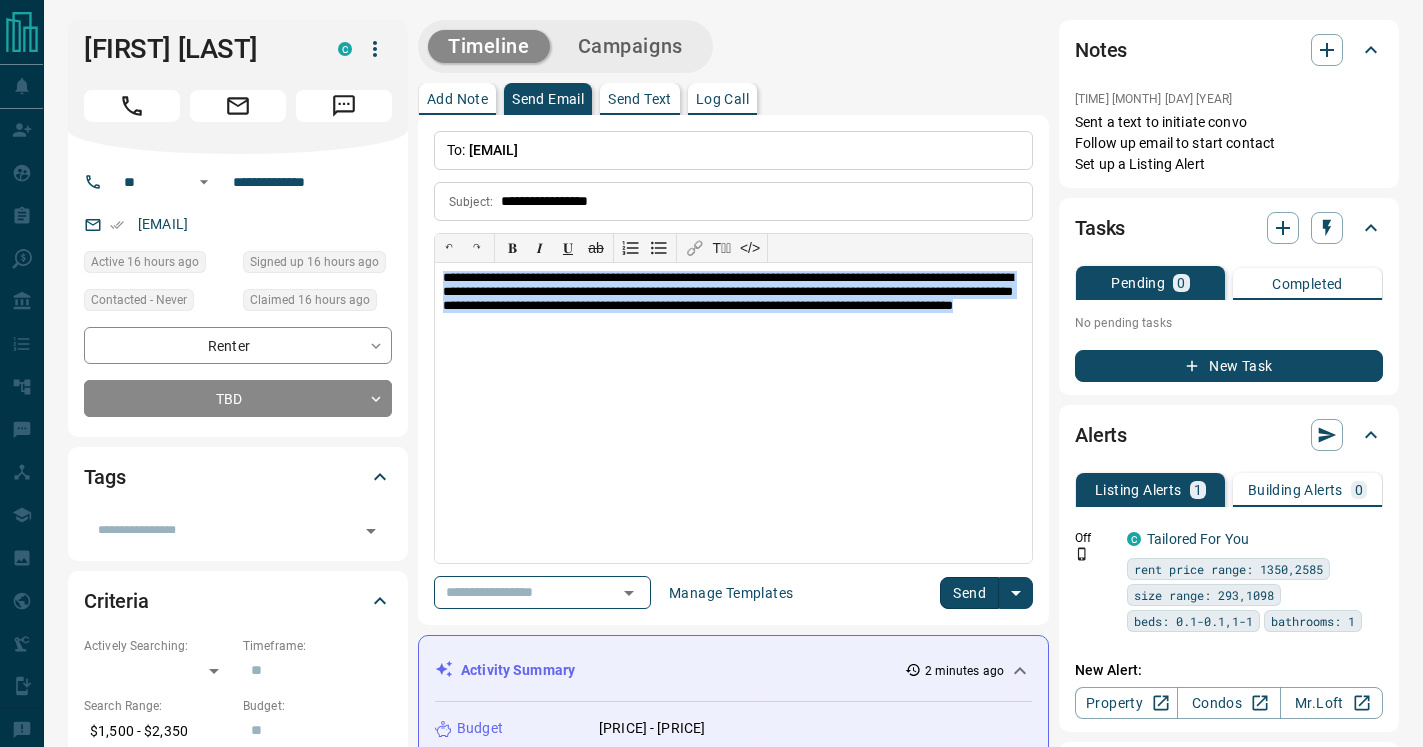 click on "Send" at bounding box center [969, 593] 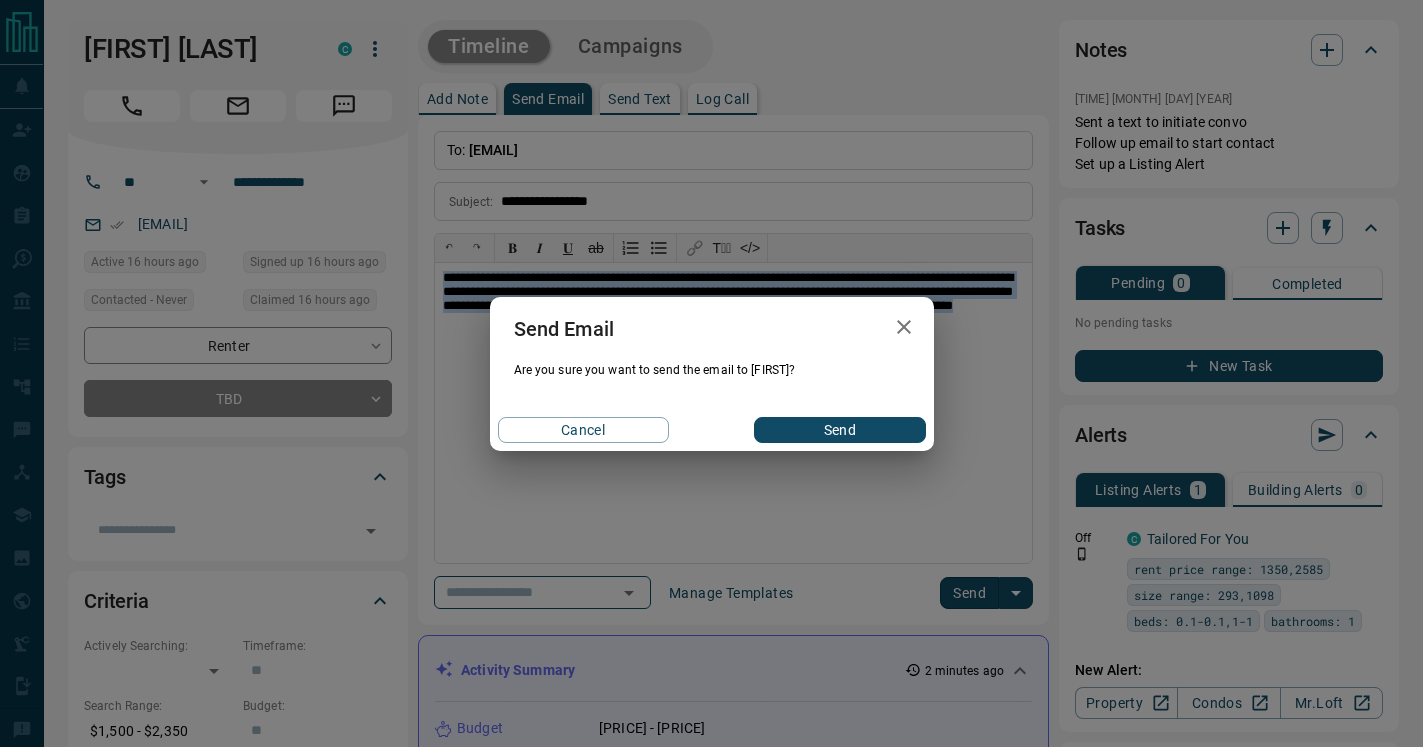 click on "Send" at bounding box center (839, 430) 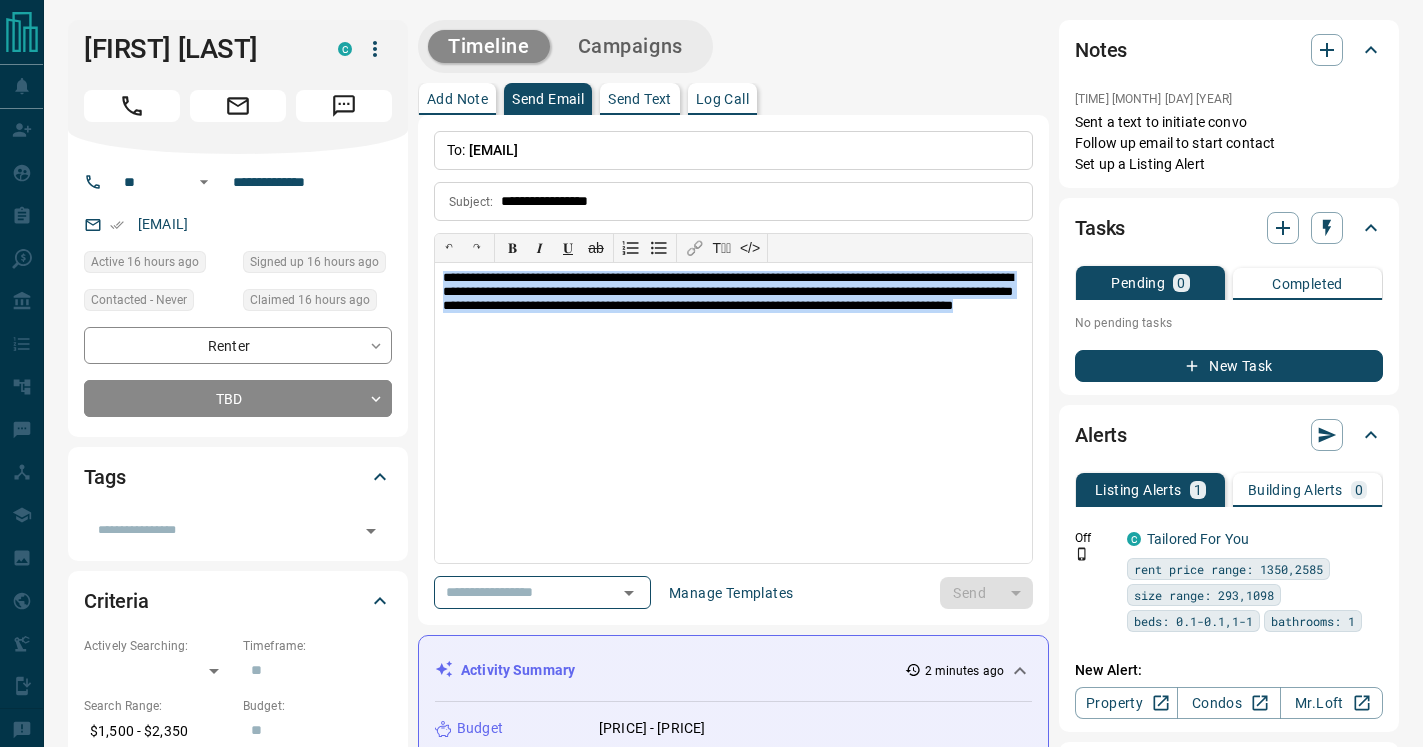 type 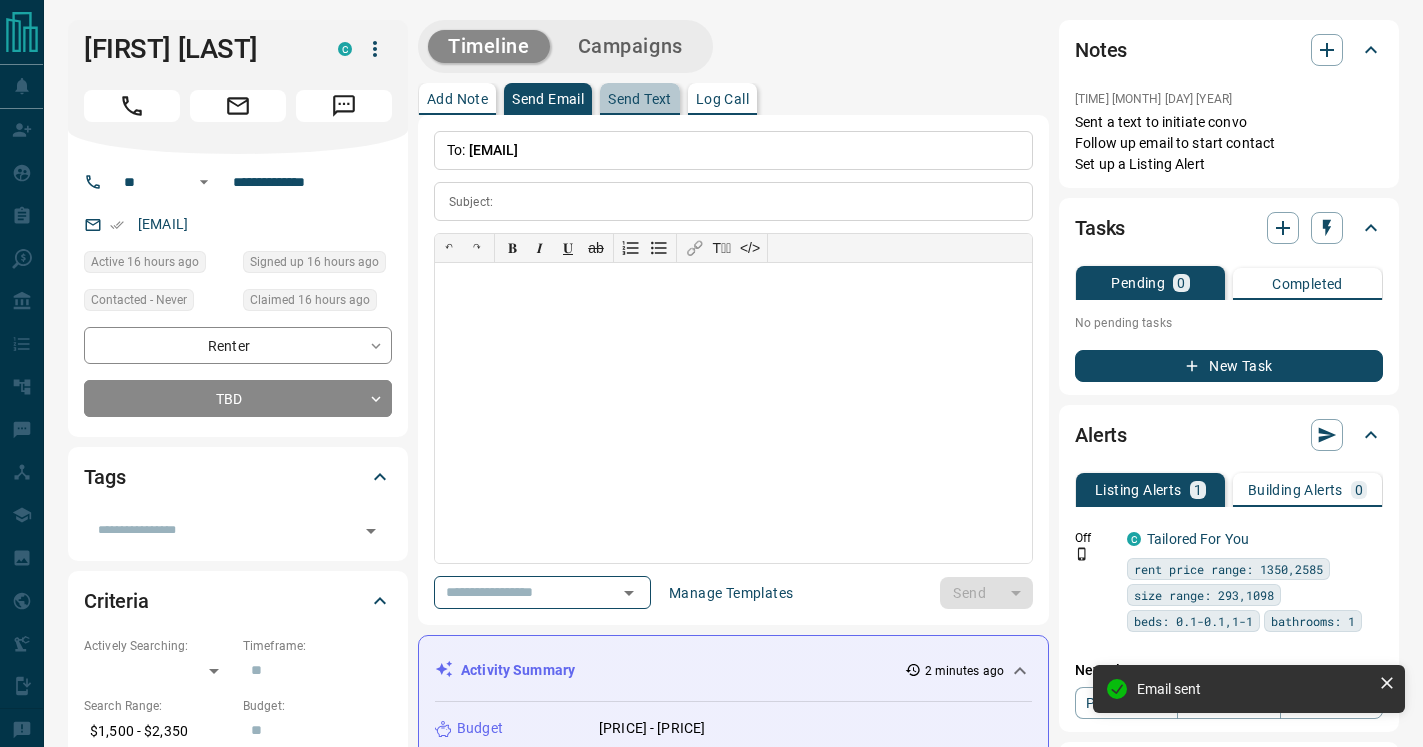 click on "Send Text" at bounding box center [640, 99] 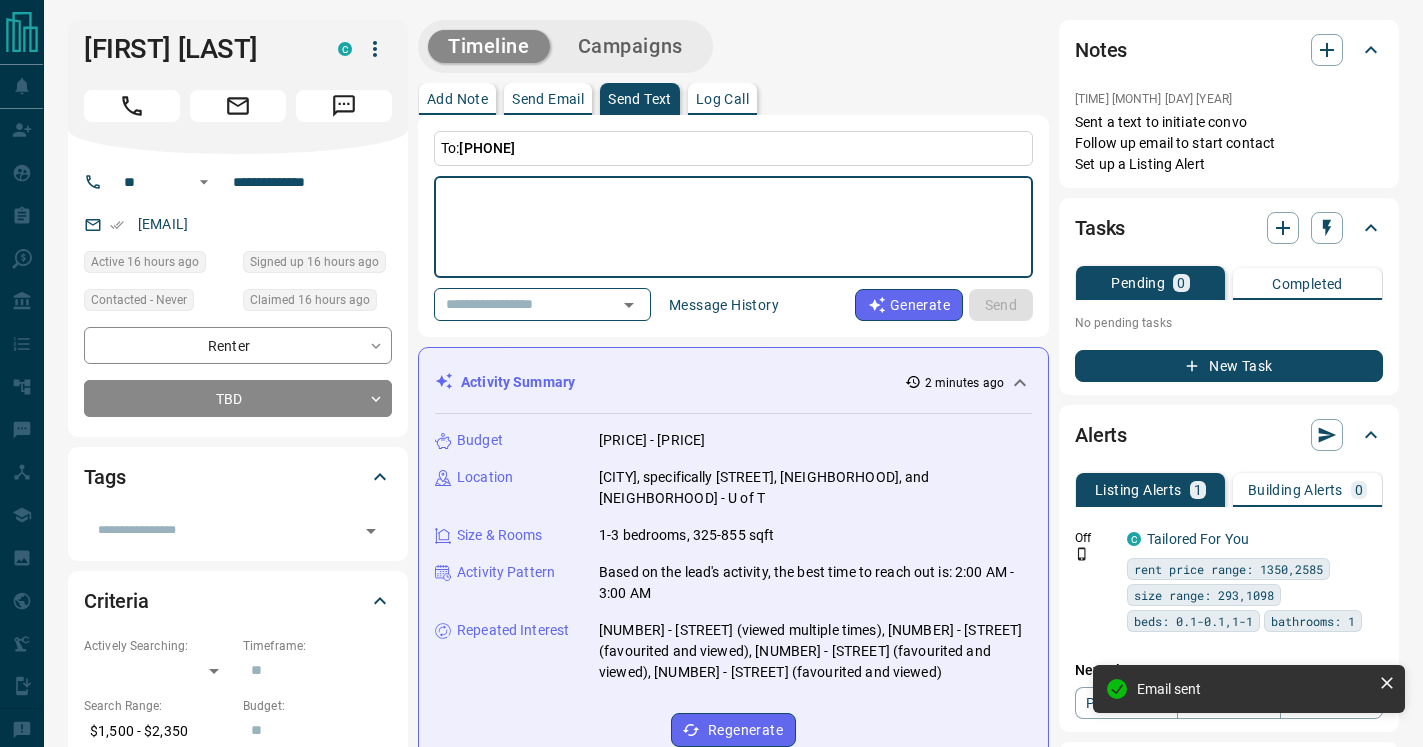 click at bounding box center [733, 227] 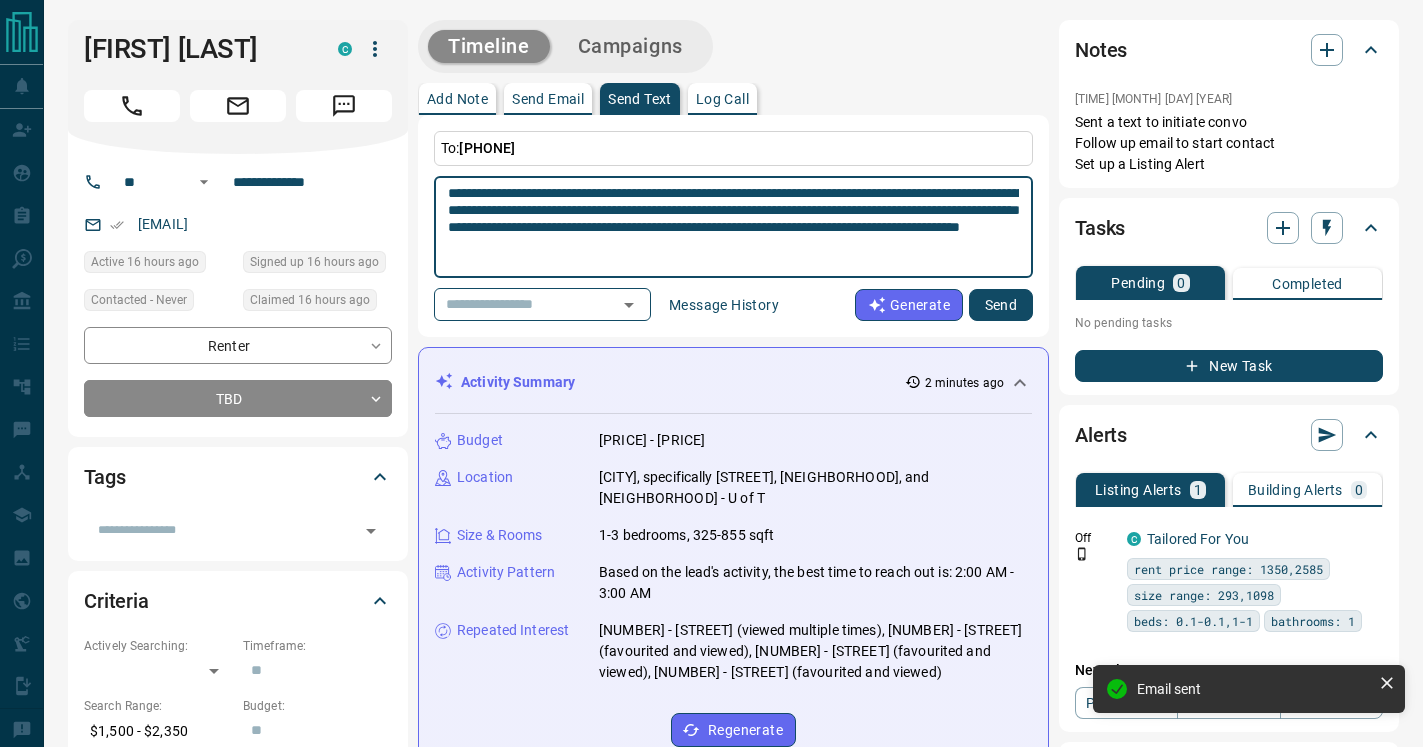 type on "**********" 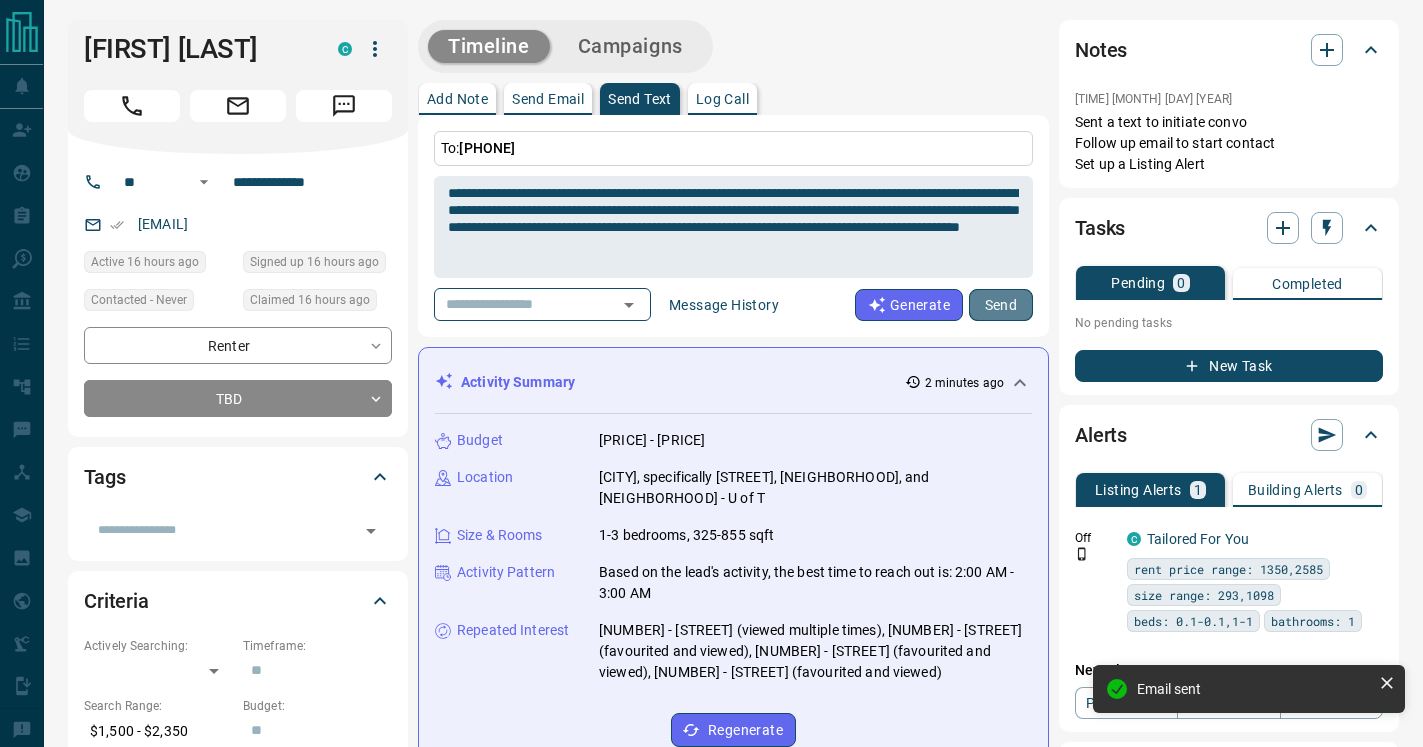 click on "Send" at bounding box center [1001, 305] 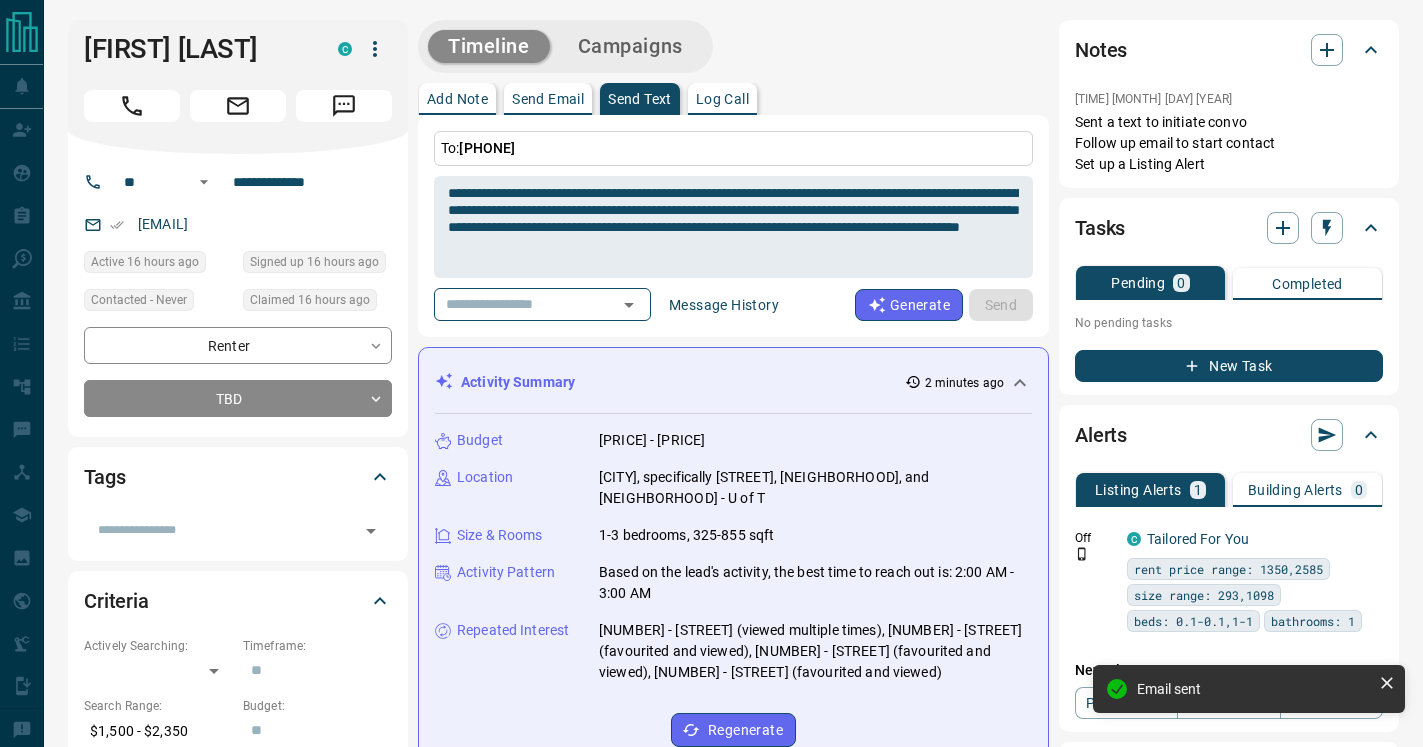 type 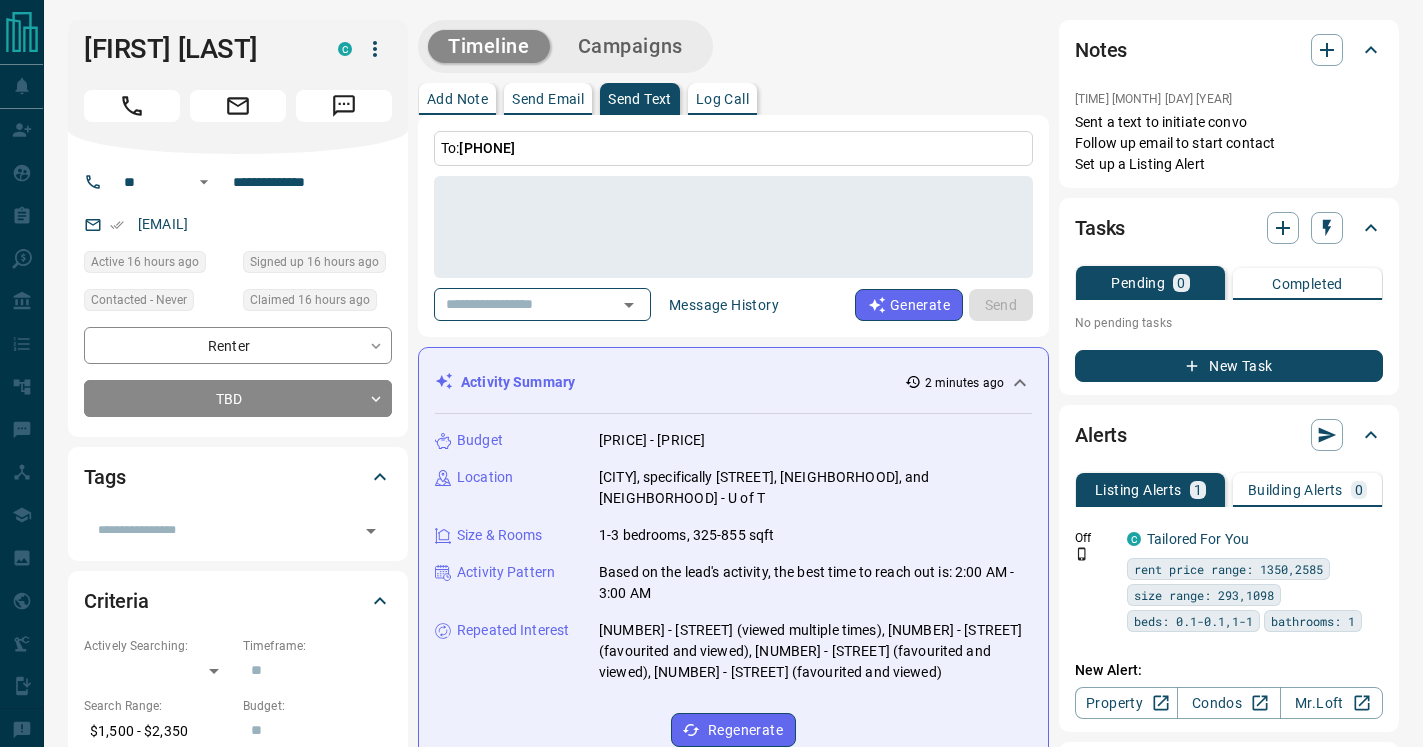 click 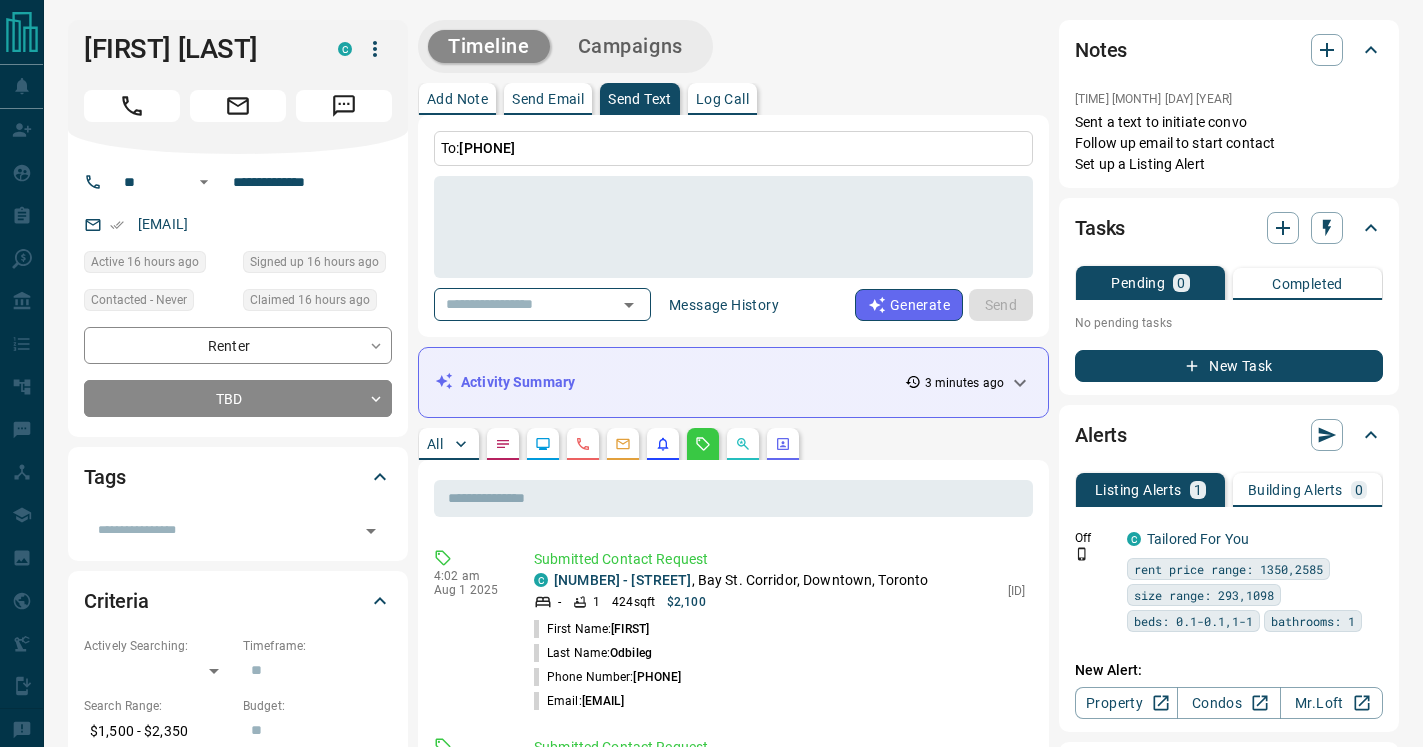 click 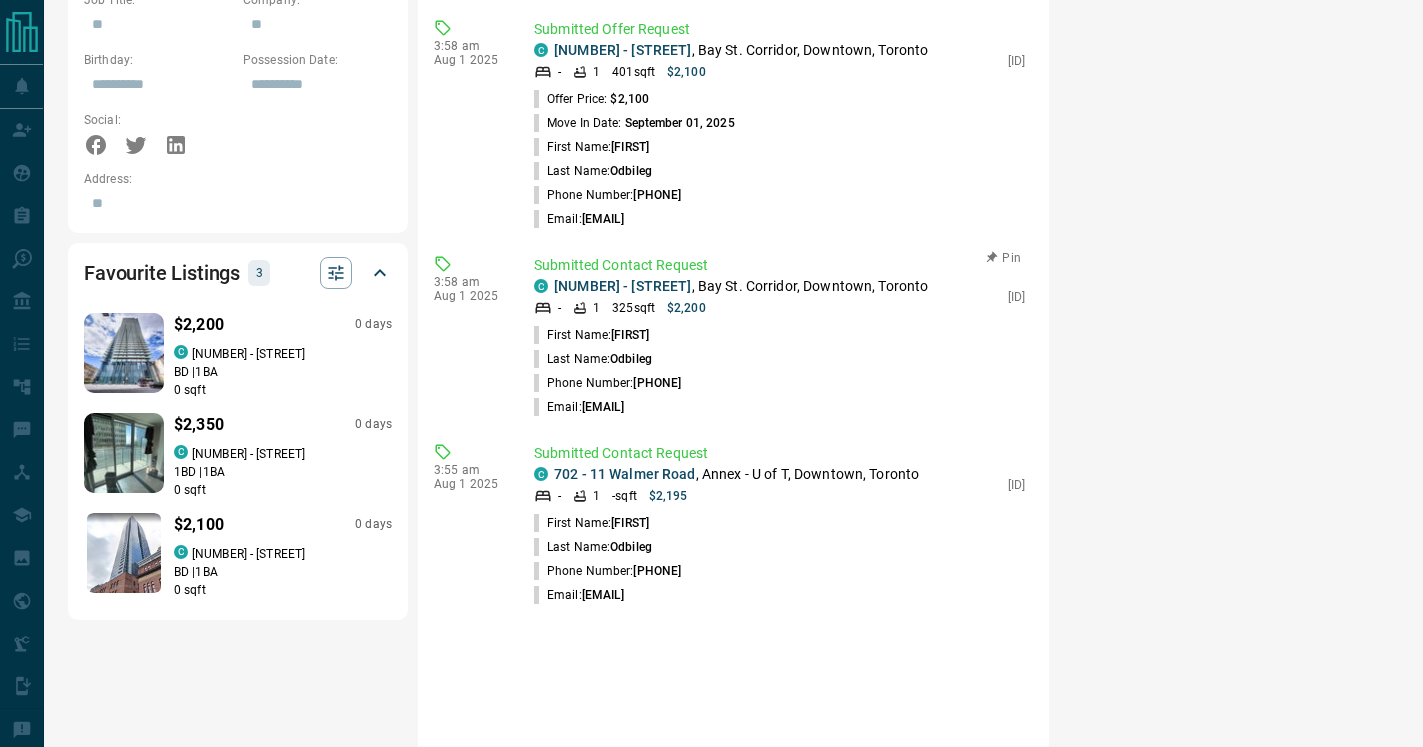 scroll, scrollTop: 0, scrollLeft: 0, axis: both 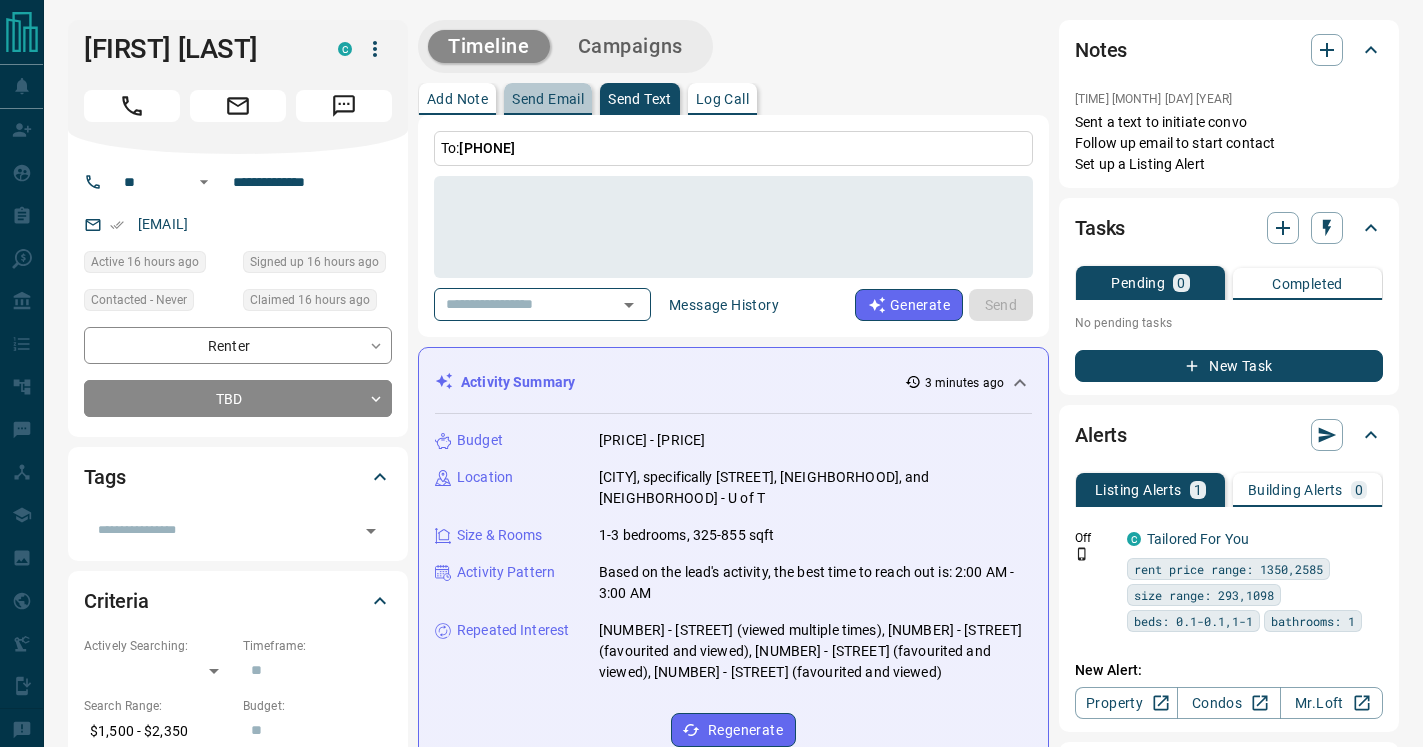 click on "Send Email" at bounding box center [548, 99] 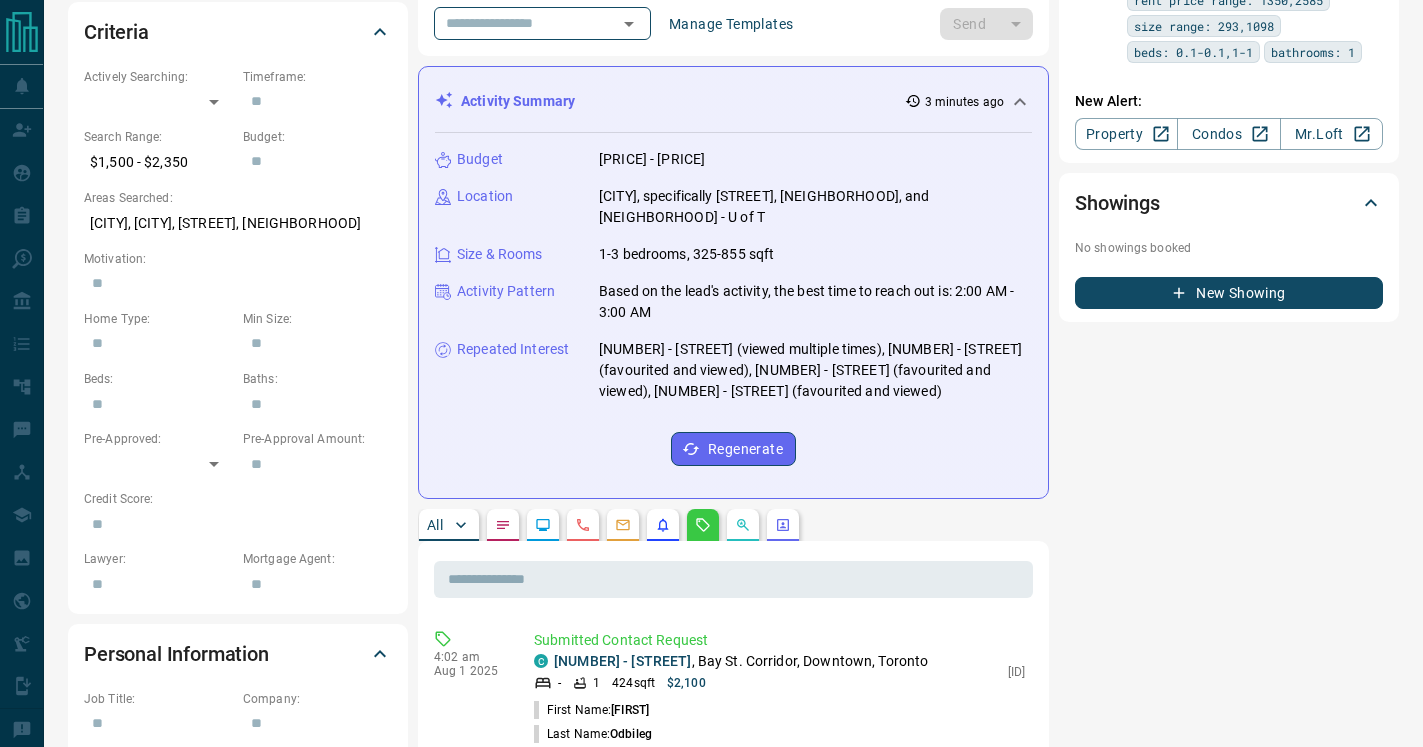 scroll, scrollTop: 373, scrollLeft: 0, axis: vertical 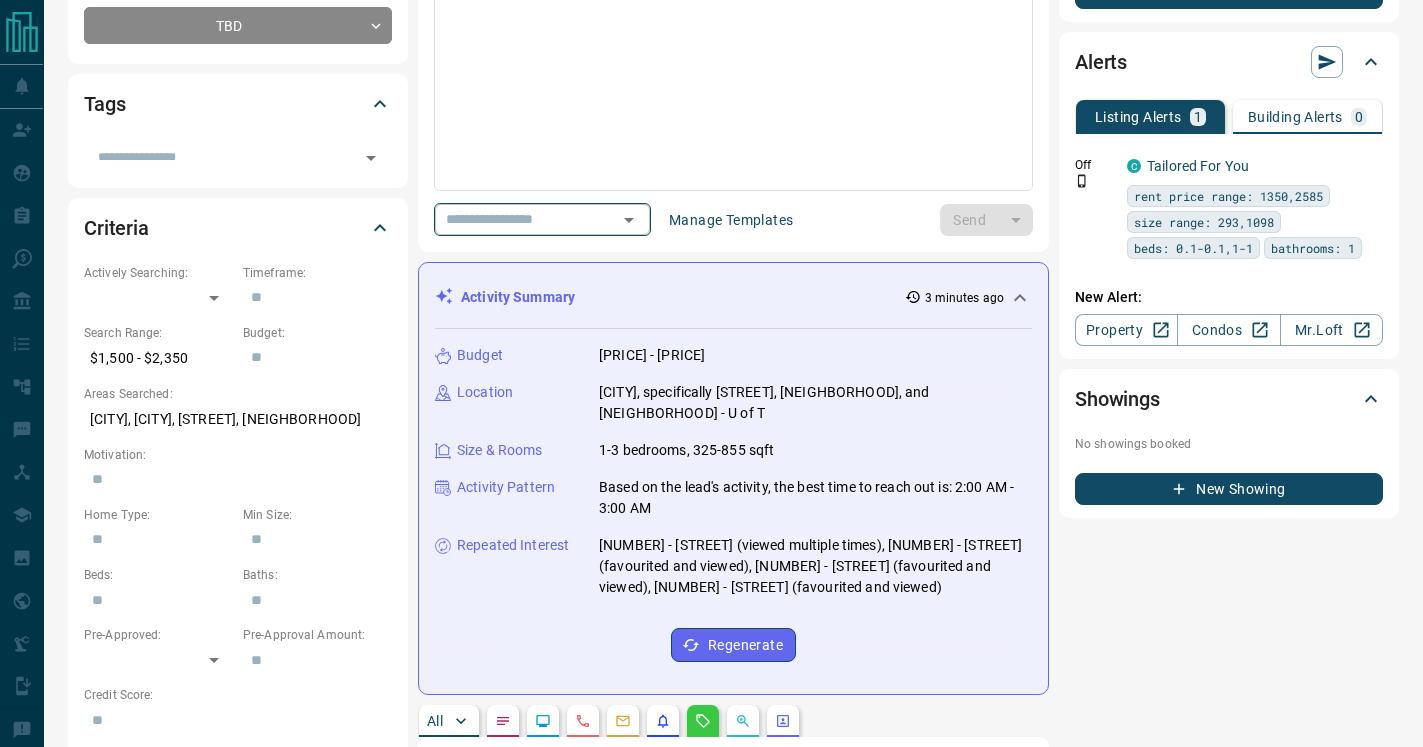 click 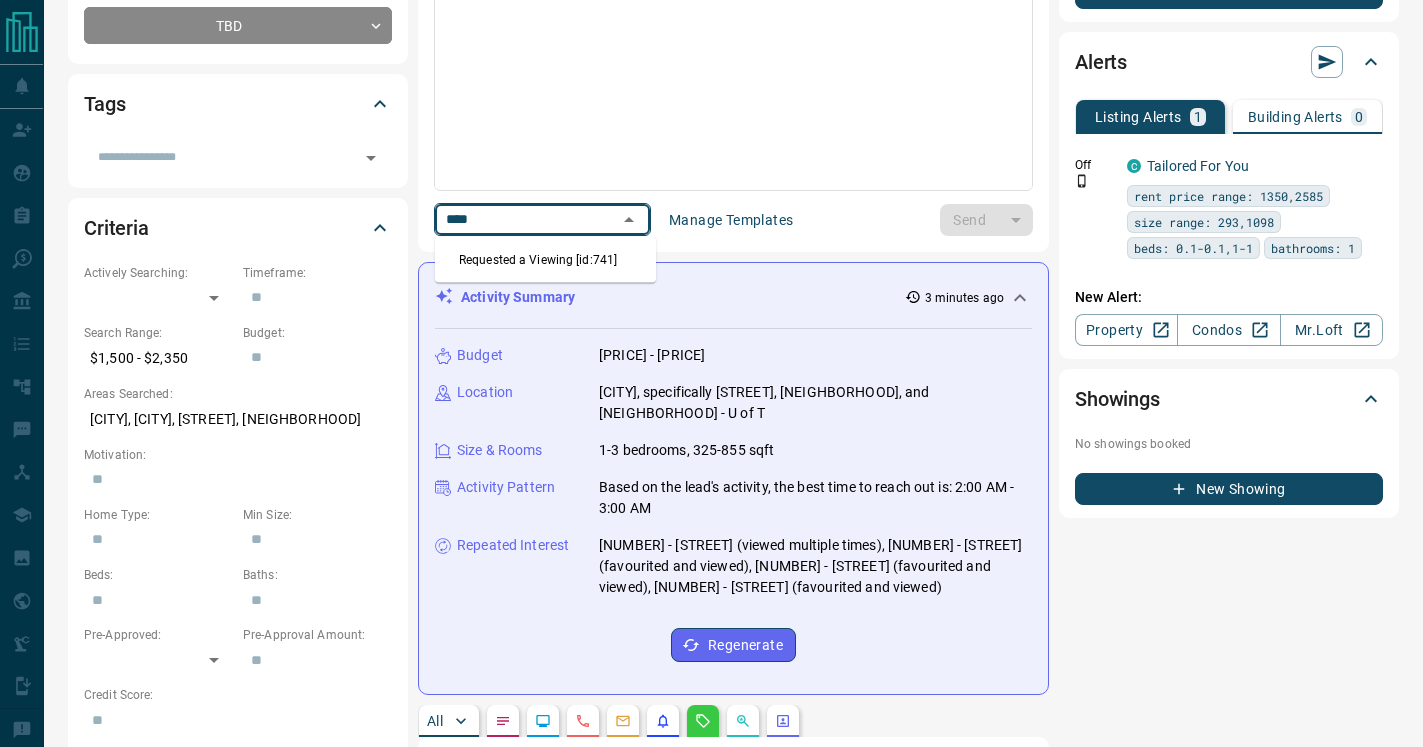 click on "Requested a Viewing [id:741]" at bounding box center [545, 260] 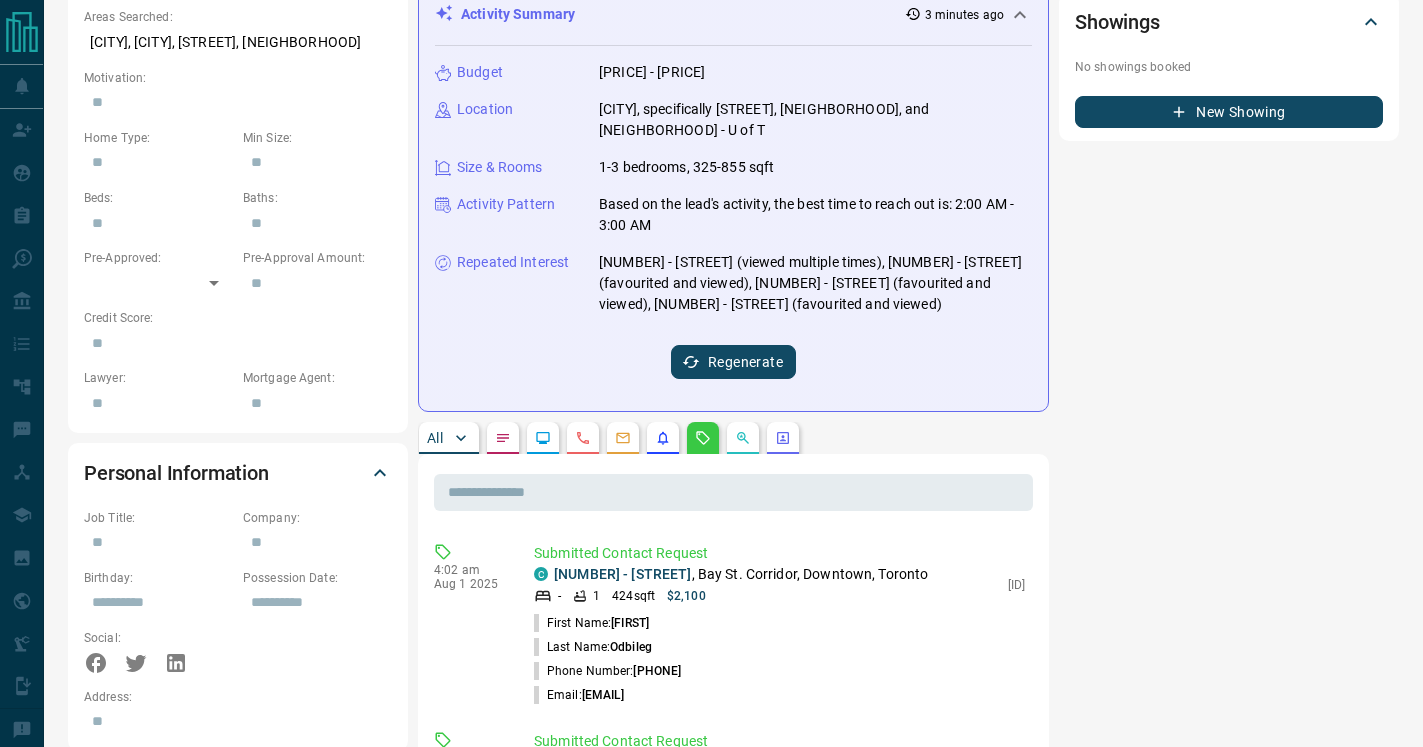 scroll, scrollTop: 827, scrollLeft: 0, axis: vertical 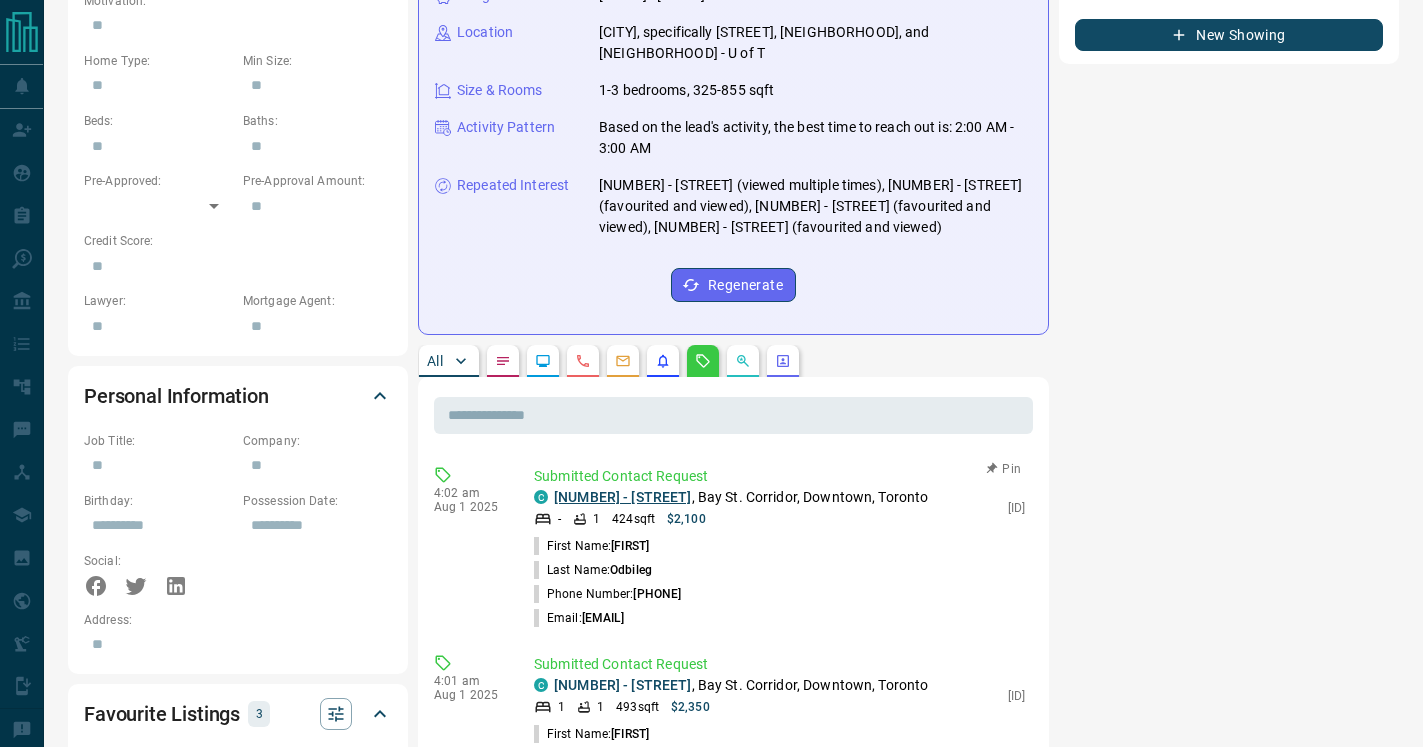 copy on "[NUMBER] - [STREET]" 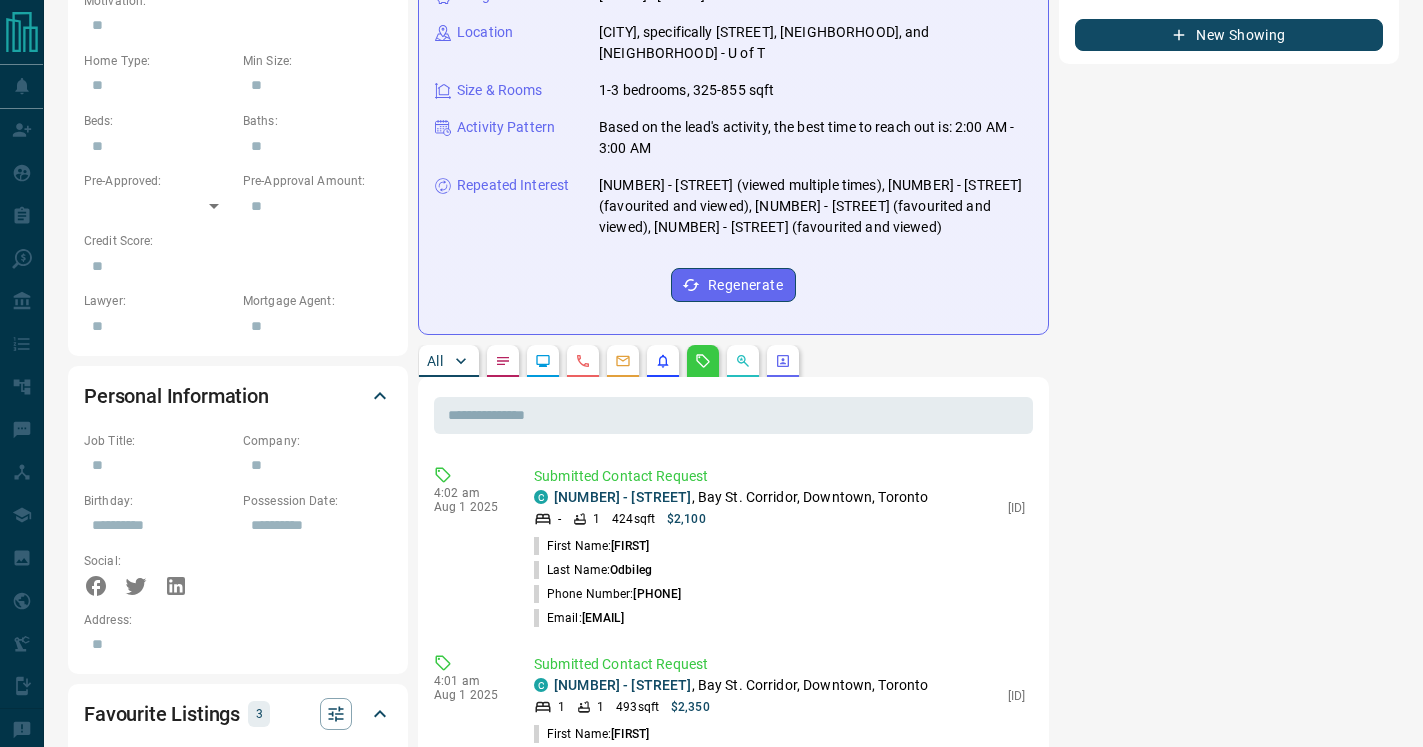 scroll, scrollTop: 0, scrollLeft: 0, axis: both 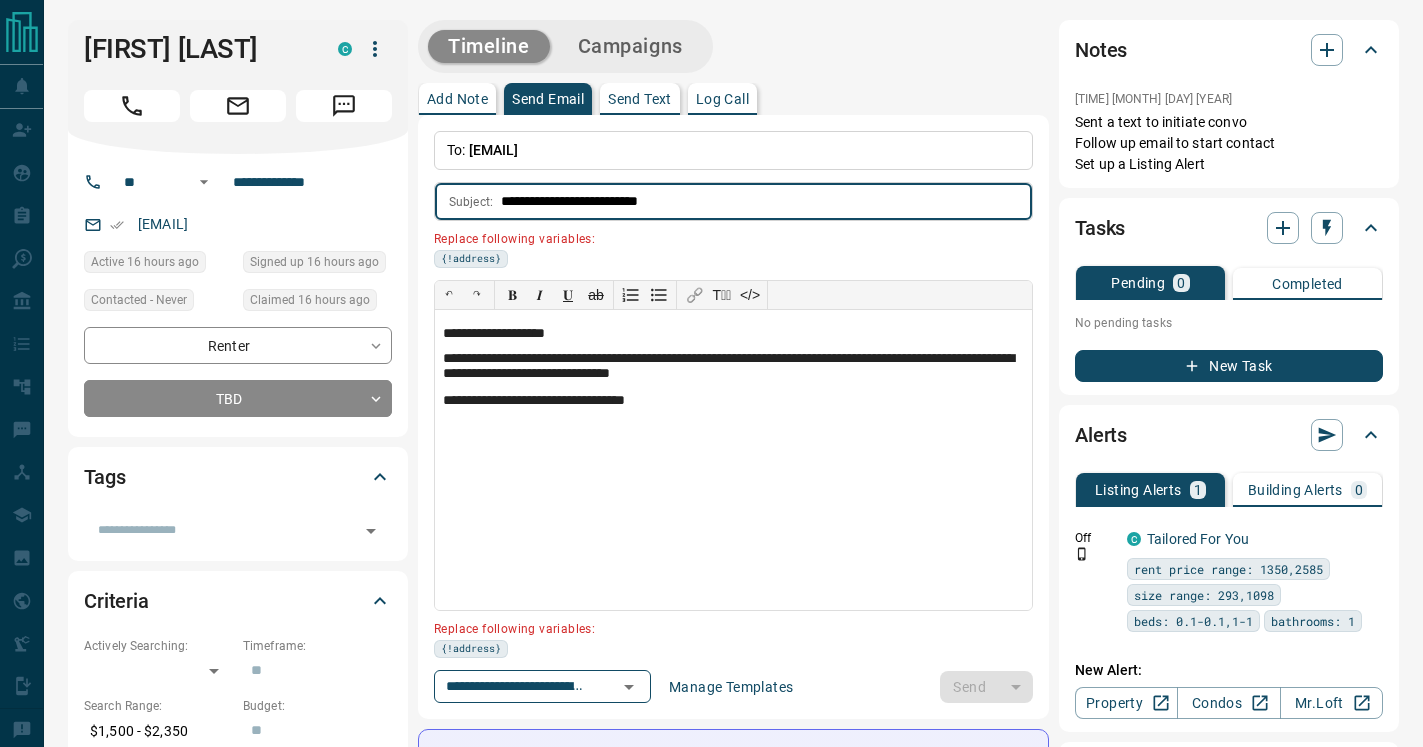 drag, startPoint x: 697, startPoint y: 206, endPoint x: 616, endPoint y: 198, distance: 81.394104 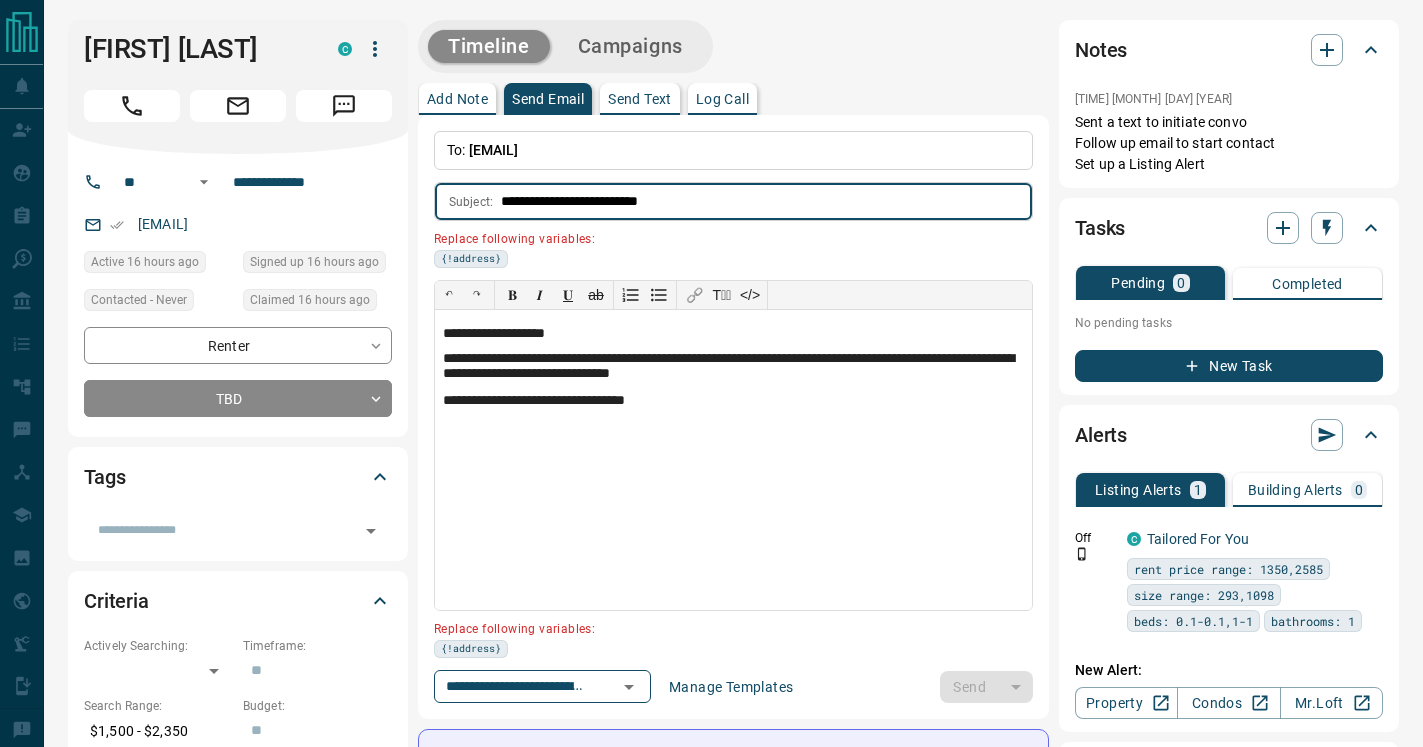 paste on "**********" 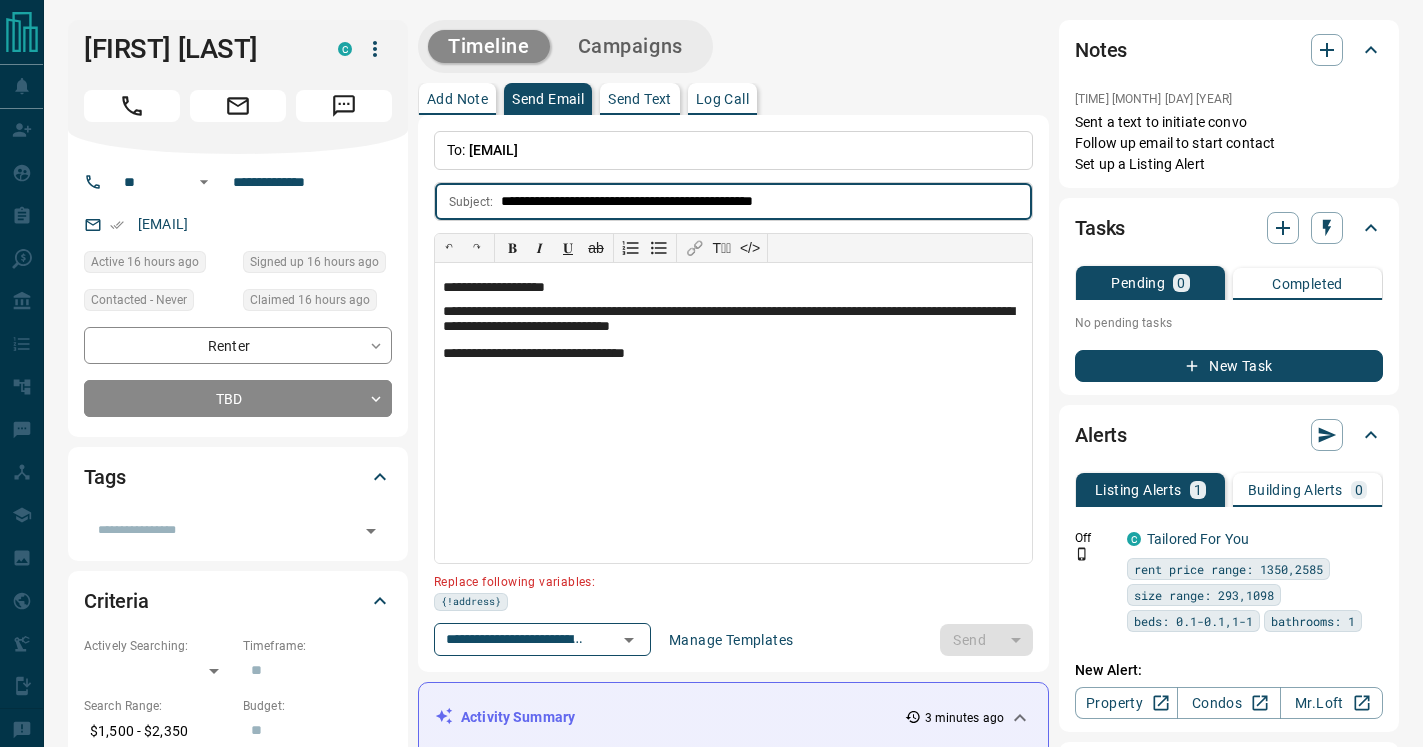 type on "**********" 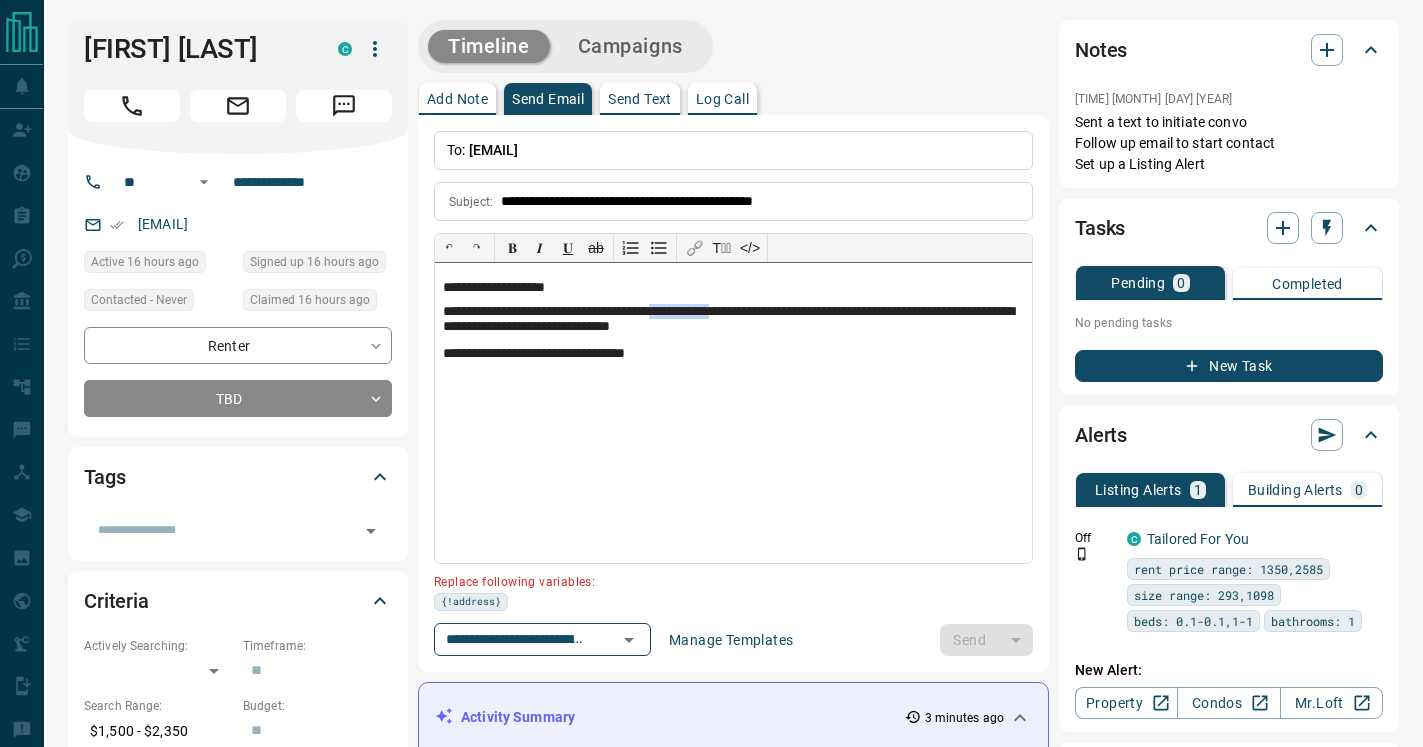 drag, startPoint x: 782, startPoint y: 312, endPoint x: 713, endPoint y: 313, distance: 69.00725 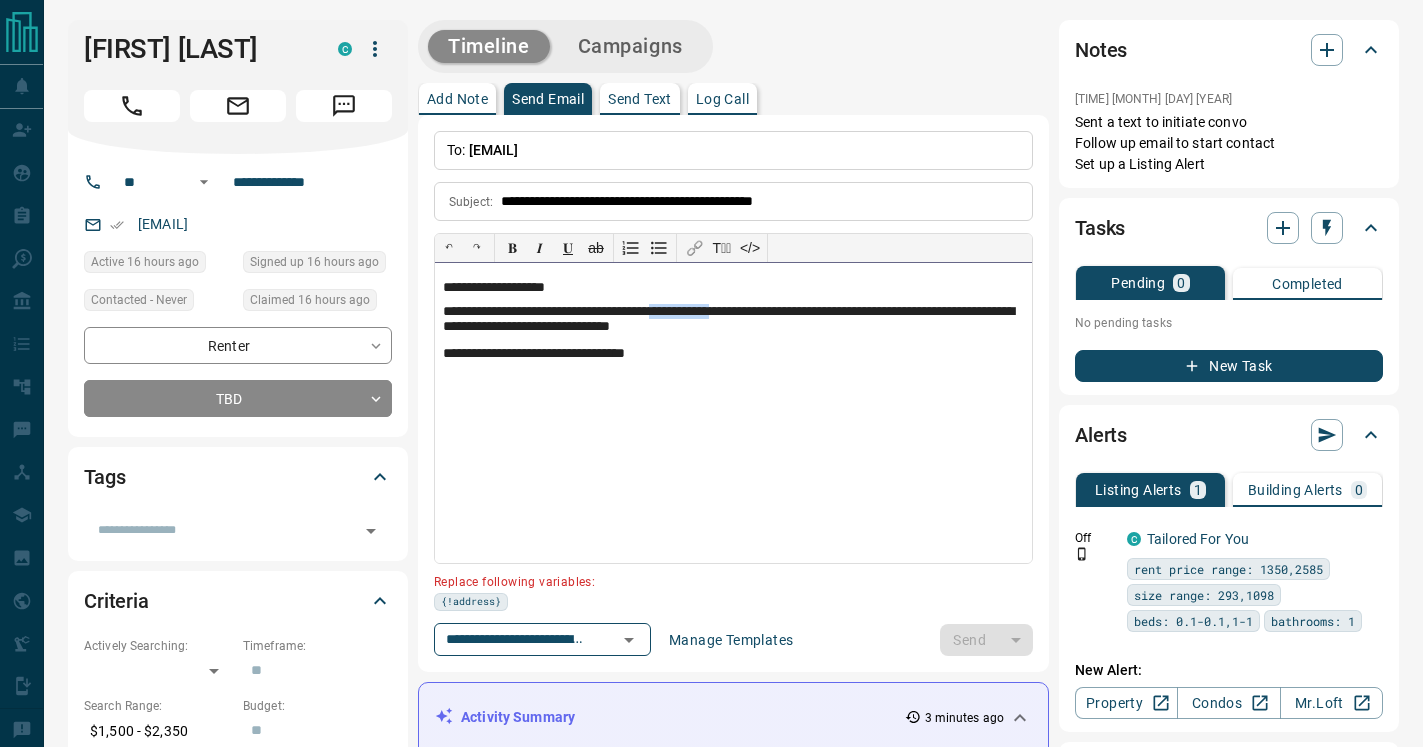click on "**********" at bounding box center (733, 320) 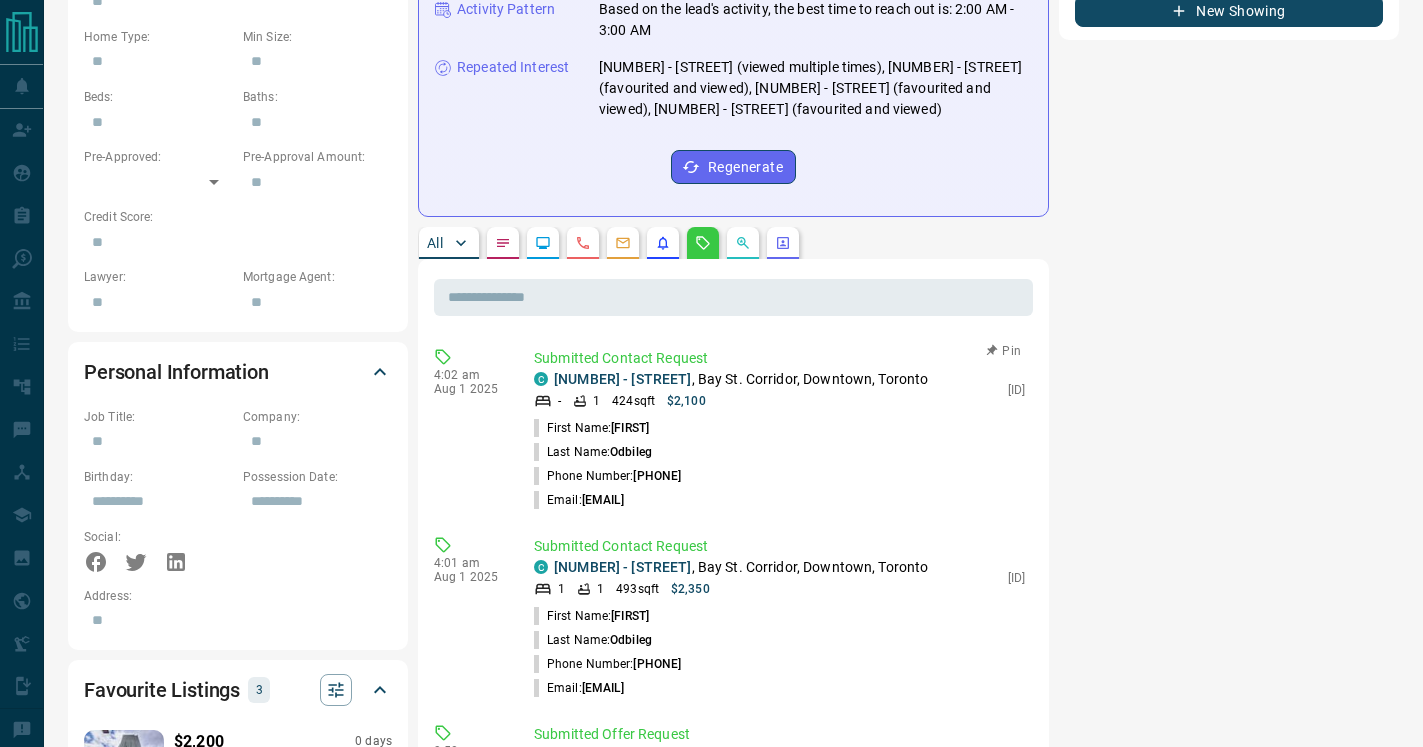 scroll, scrollTop: 858, scrollLeft: 0, axis: vertical 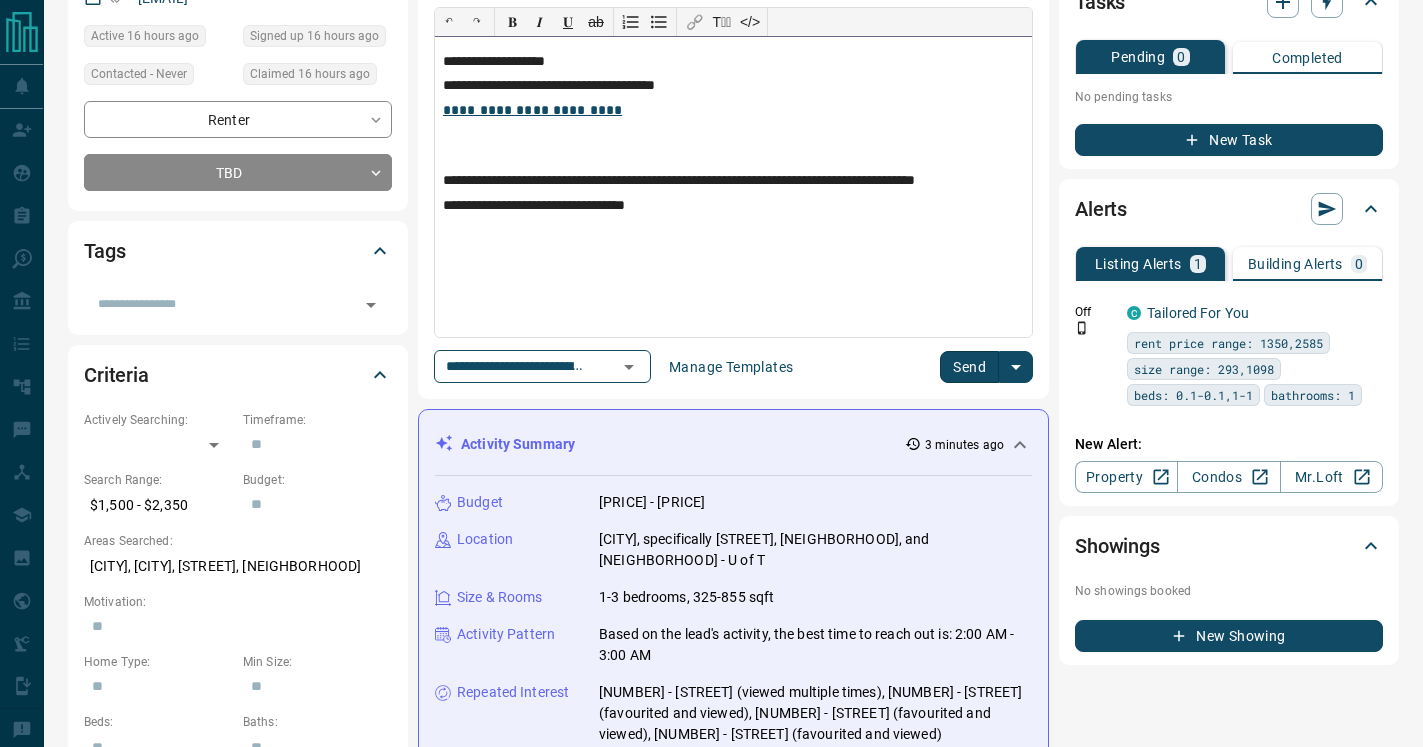 click at bounding box center [733, 134] 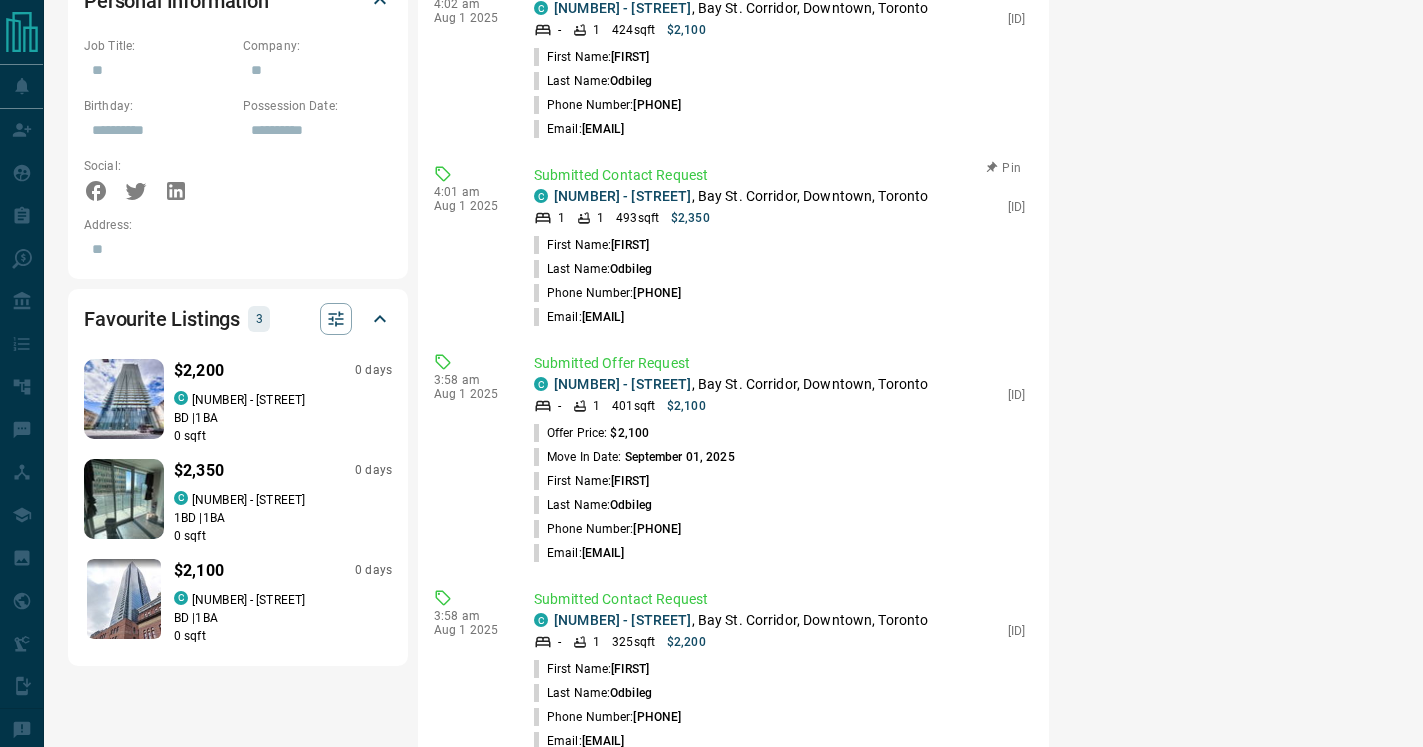 scroll, scrollTop: 1233, scrollLeft: 0, axis: vertical 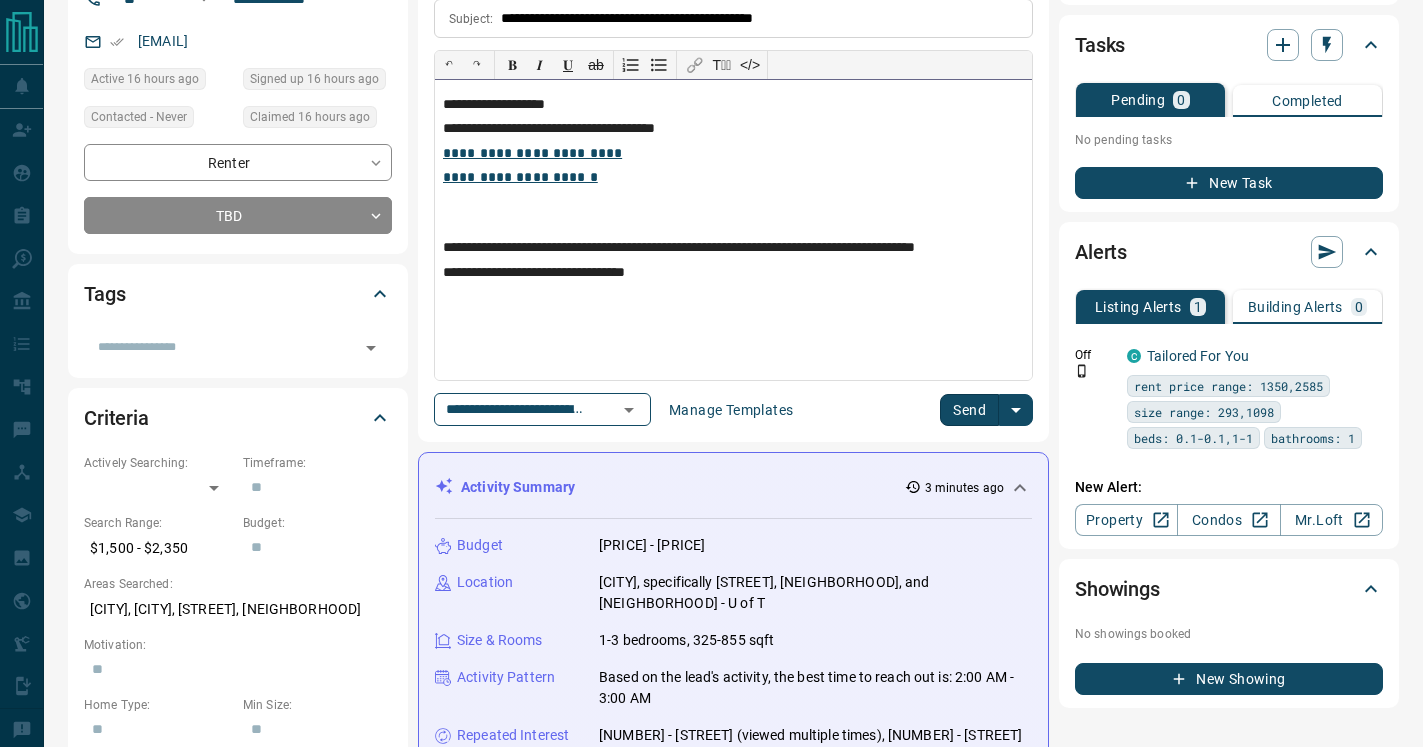 click at bounding box center (733, 200) 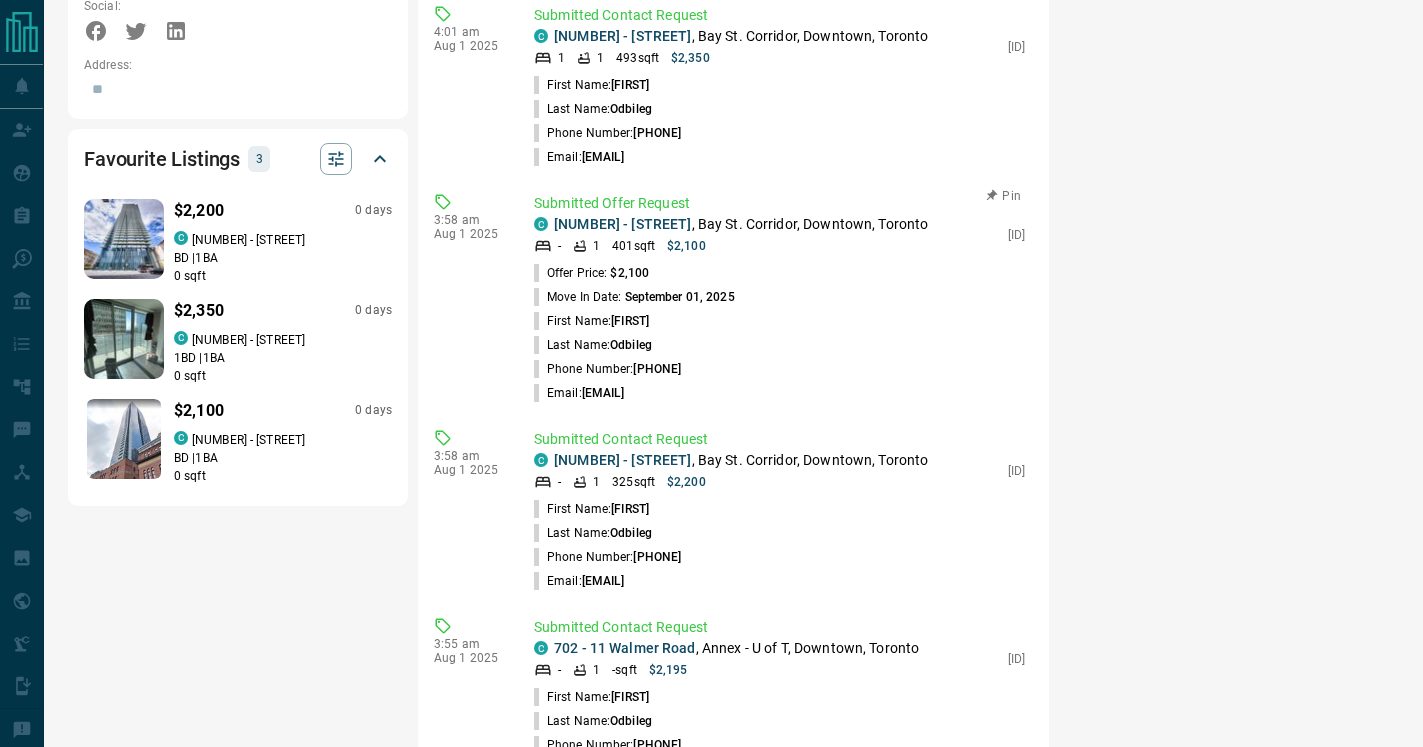 scroll, scrollTop: 1383, scrollLeft: 0, axis: vertical 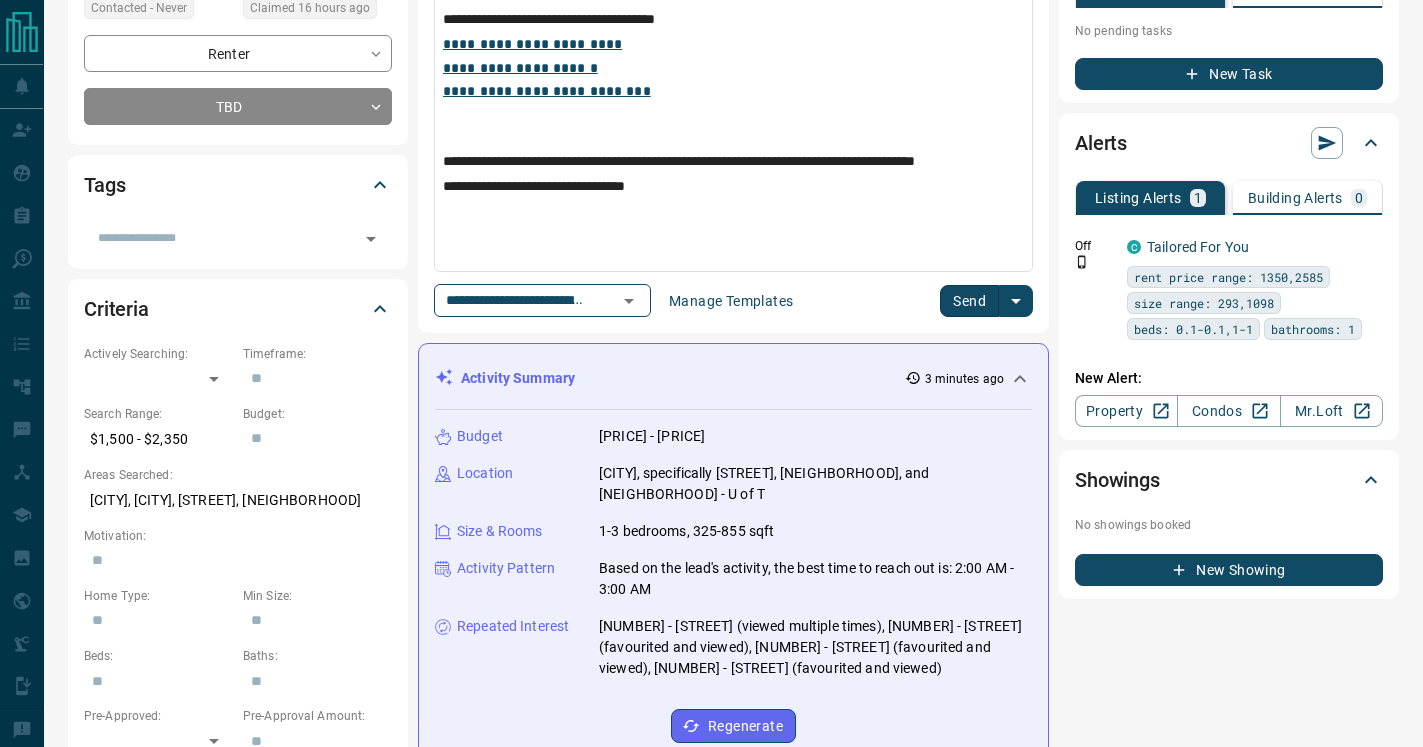 click at bounding box center [733, 114] 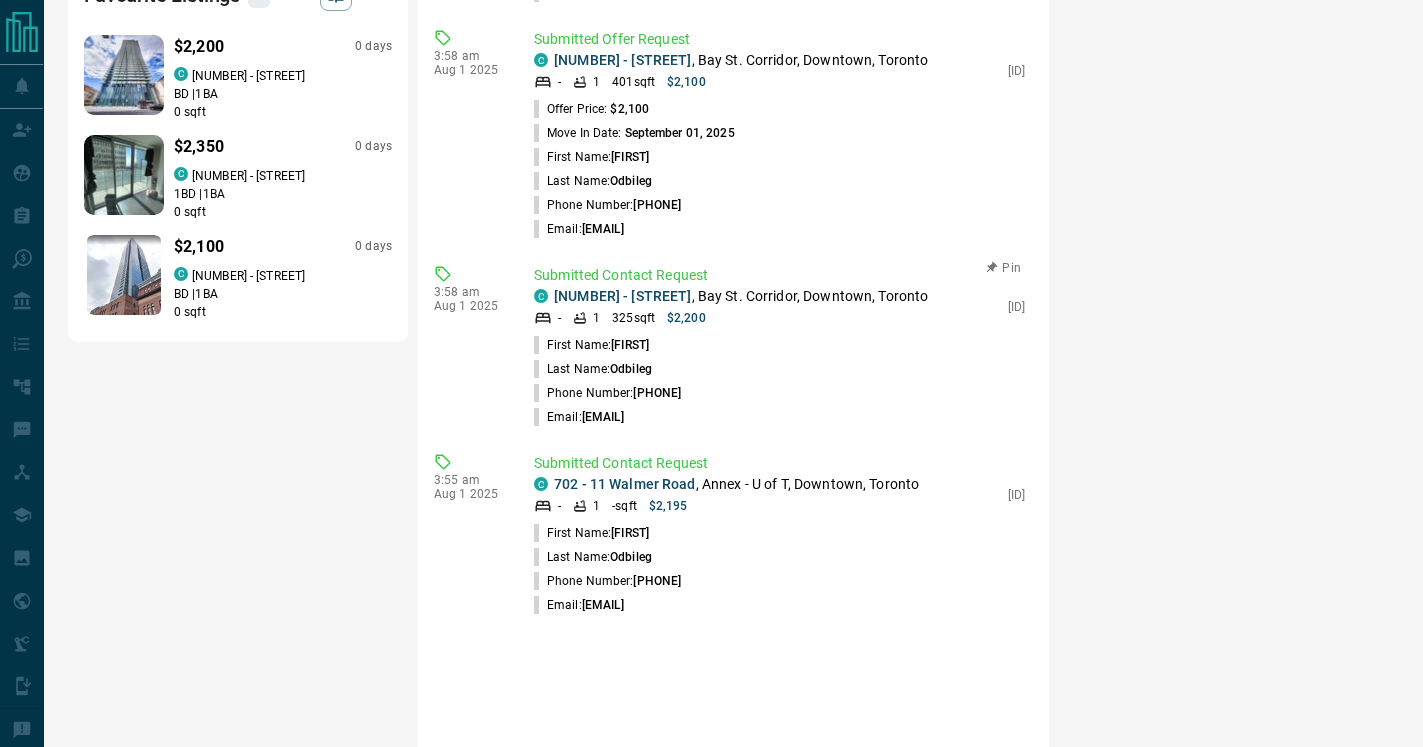 scroll, scrollTop: 1565, scrollLeft: 0, axis: vertical 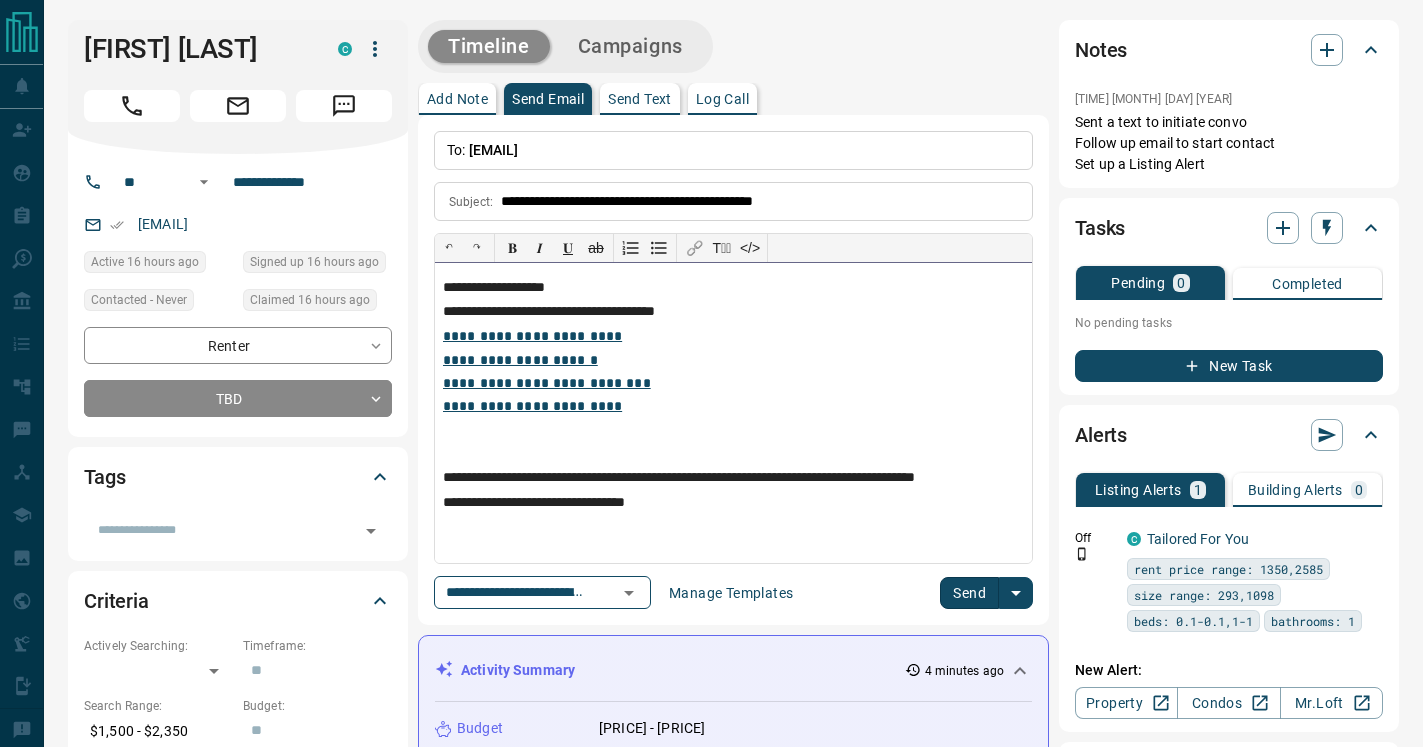 click at bounding box center (733, 430) 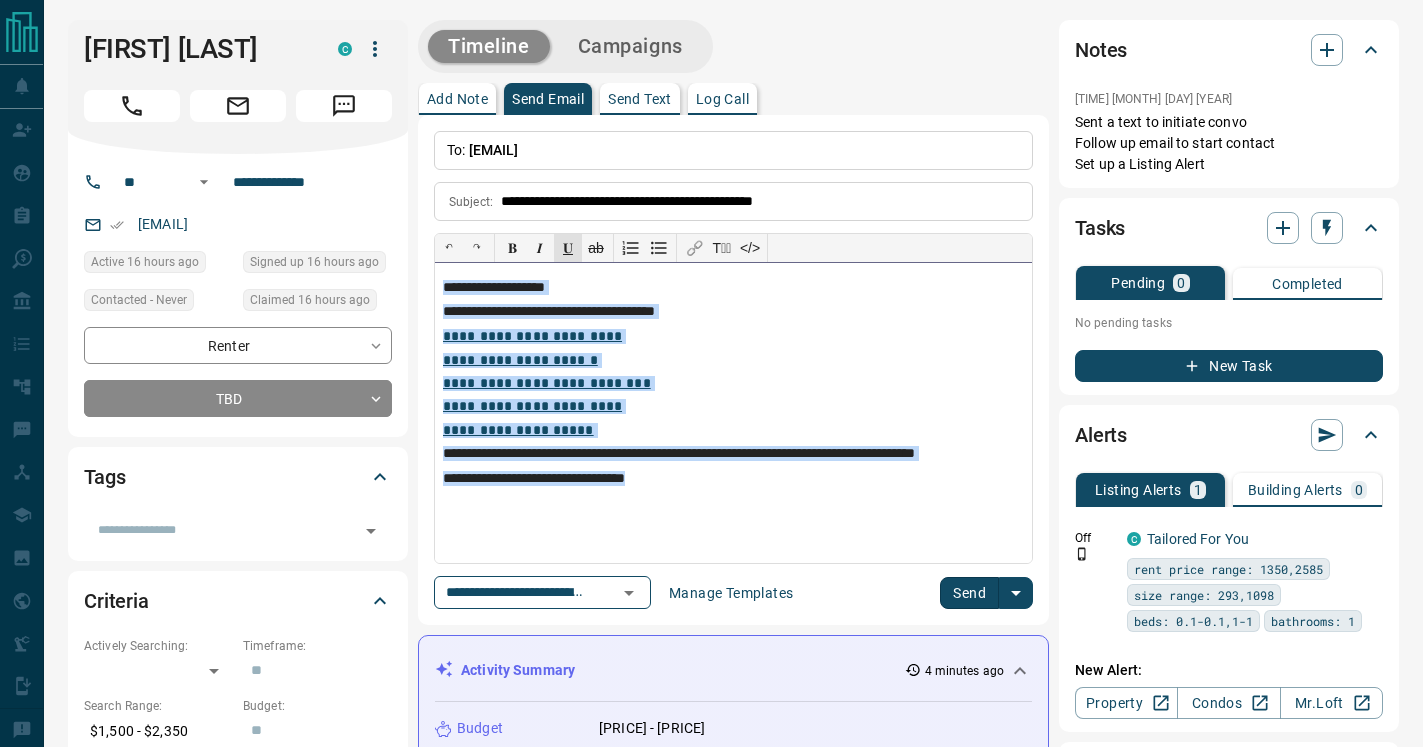 drag, startPoint x: 686, startPoint y: 487, endPoint x: 429, endPoint y: 263, distance: 340.91788 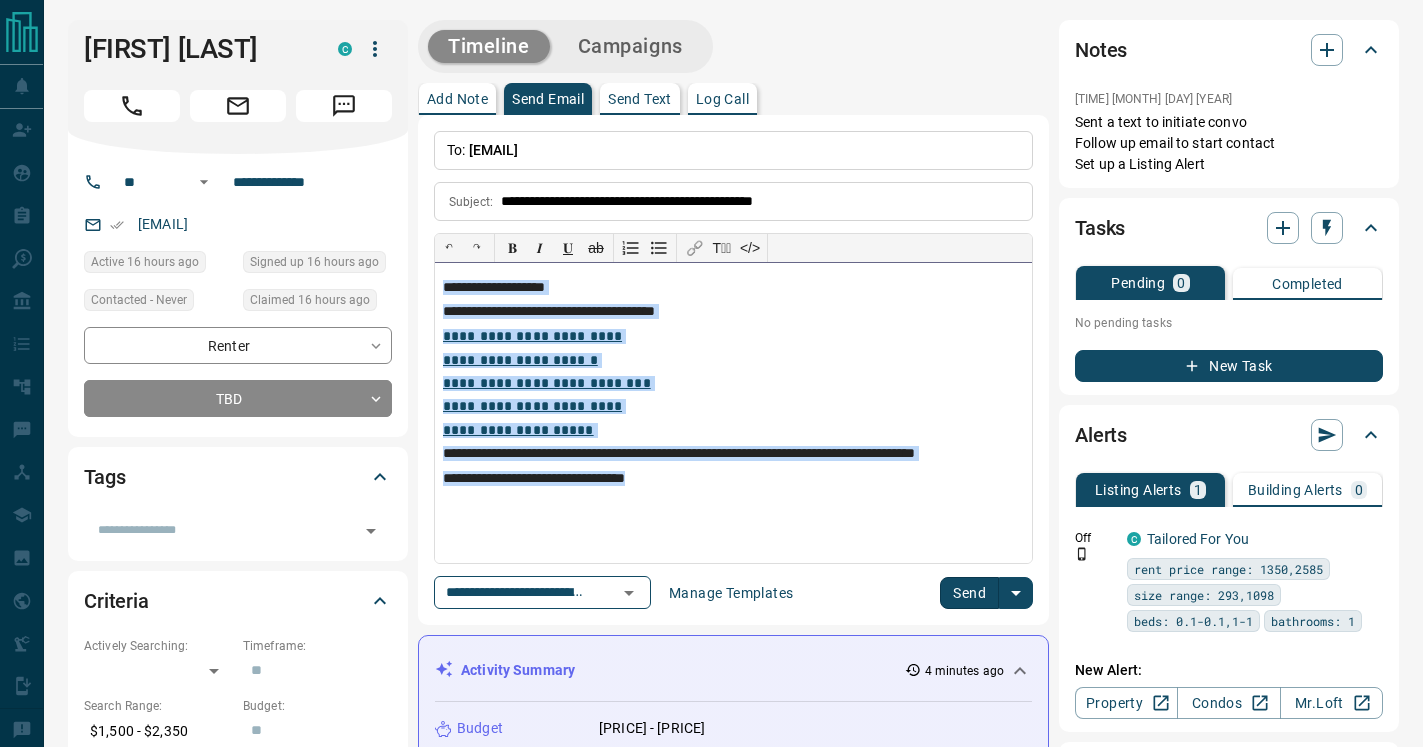 copy on "**********" 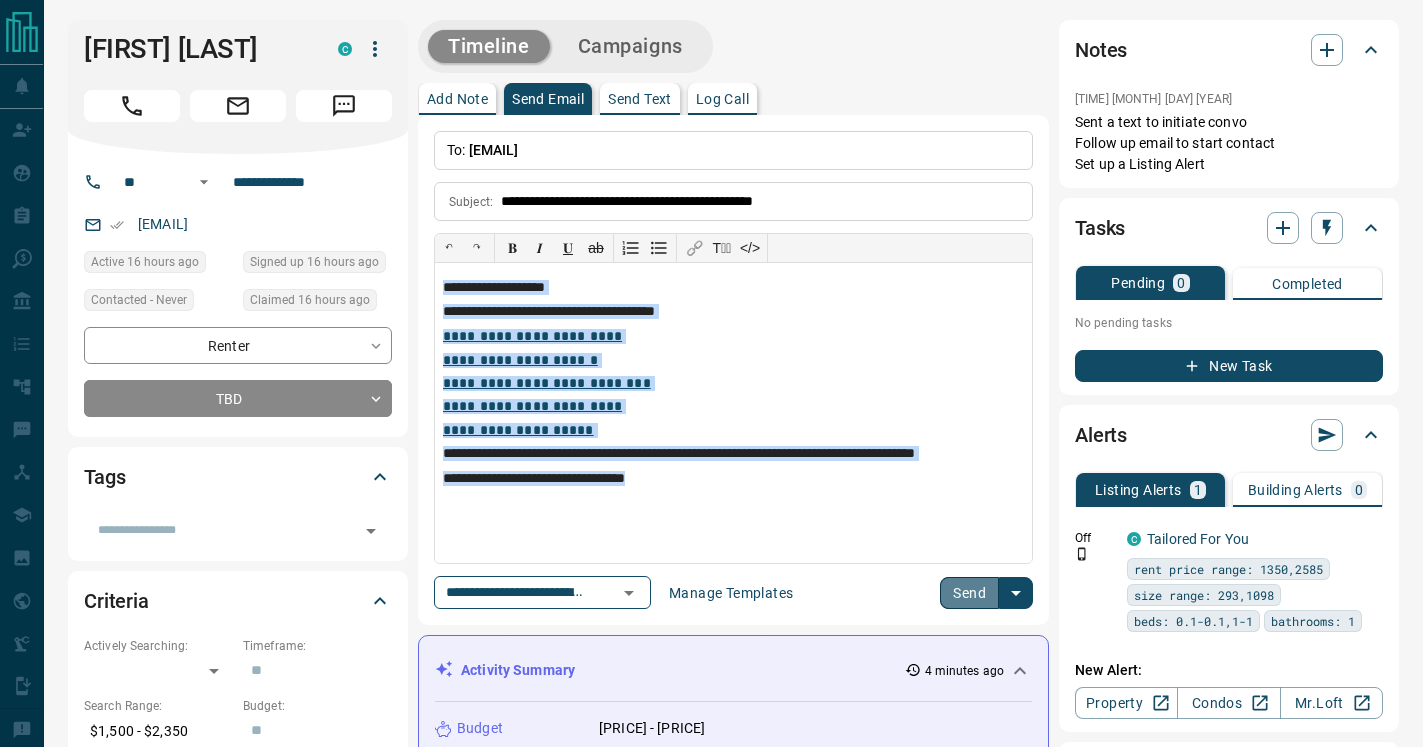 click on "Send" at bounding box center (969, 593) 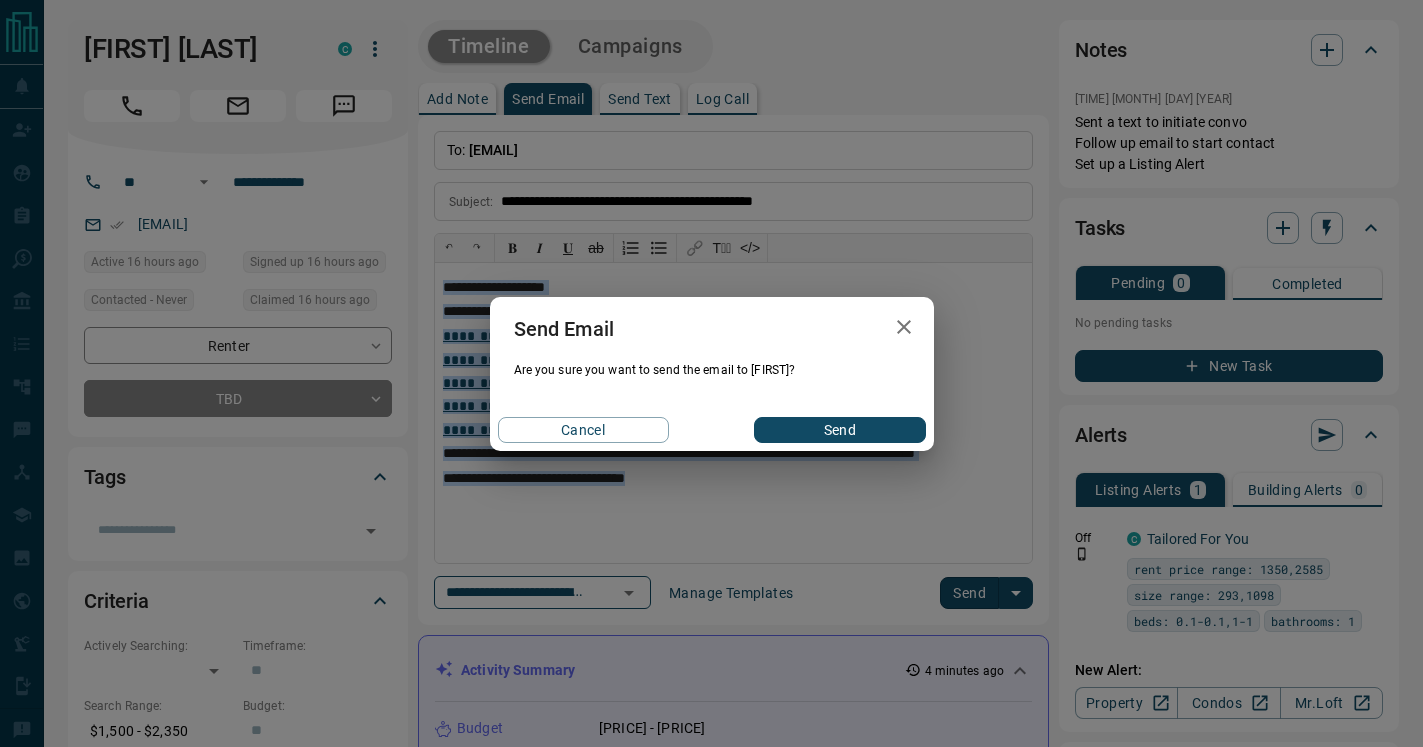 click on "Send" at bounding box center [839, 430] 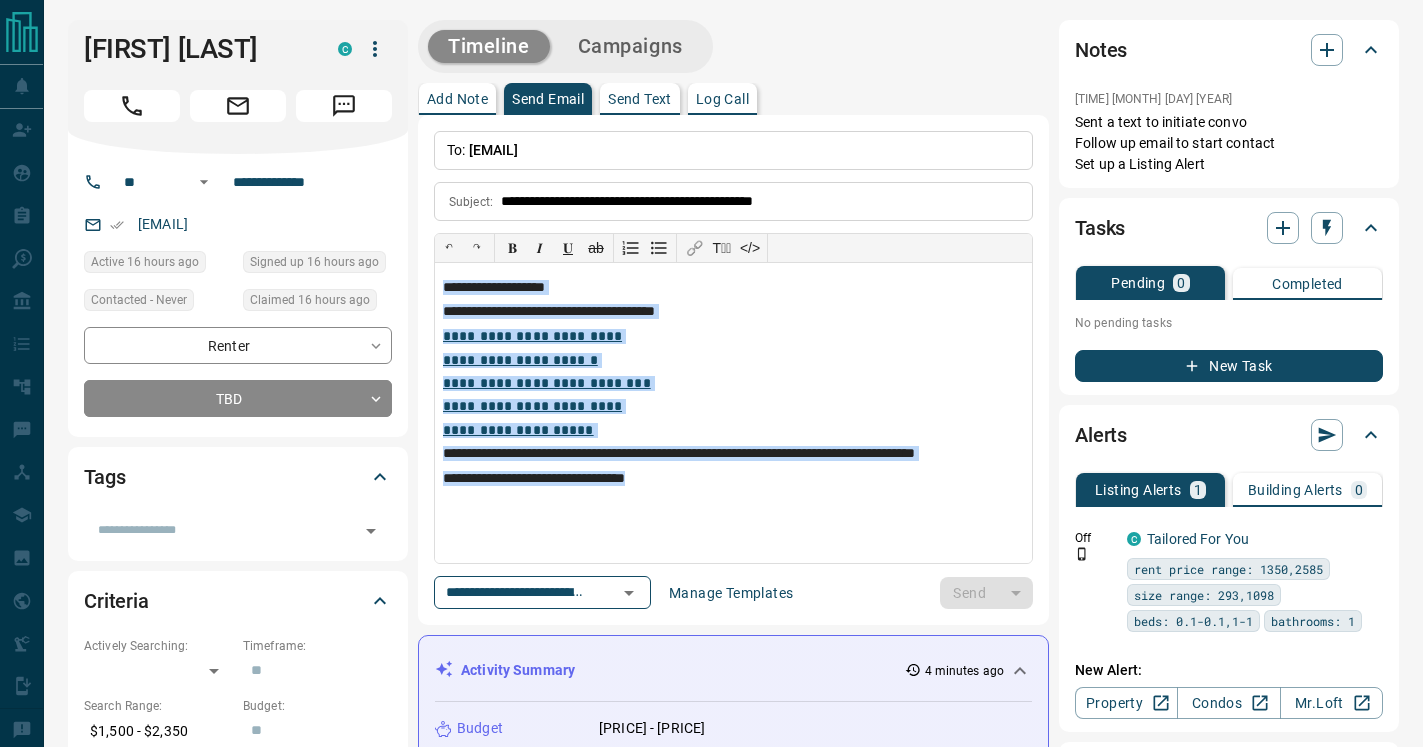 type 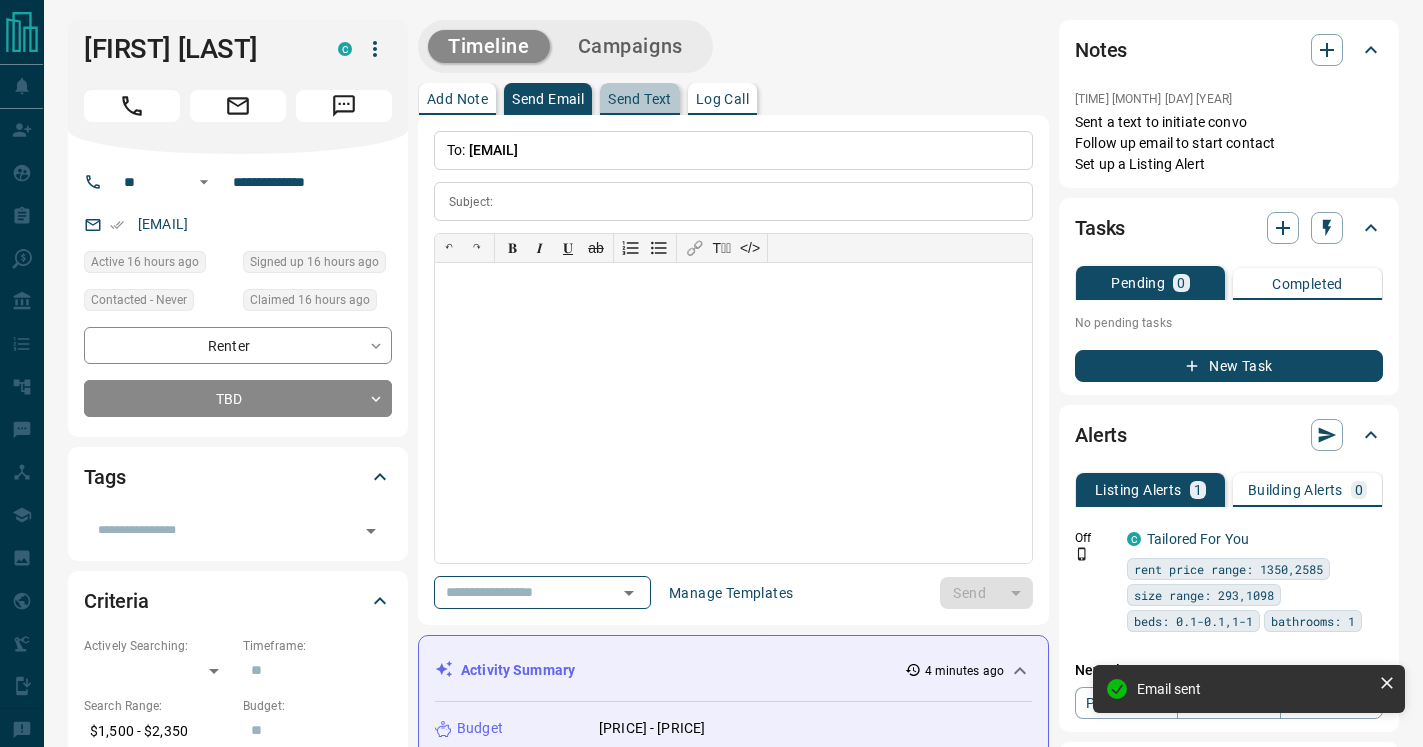 click on "Send Text" at bounding box center [640, 99] 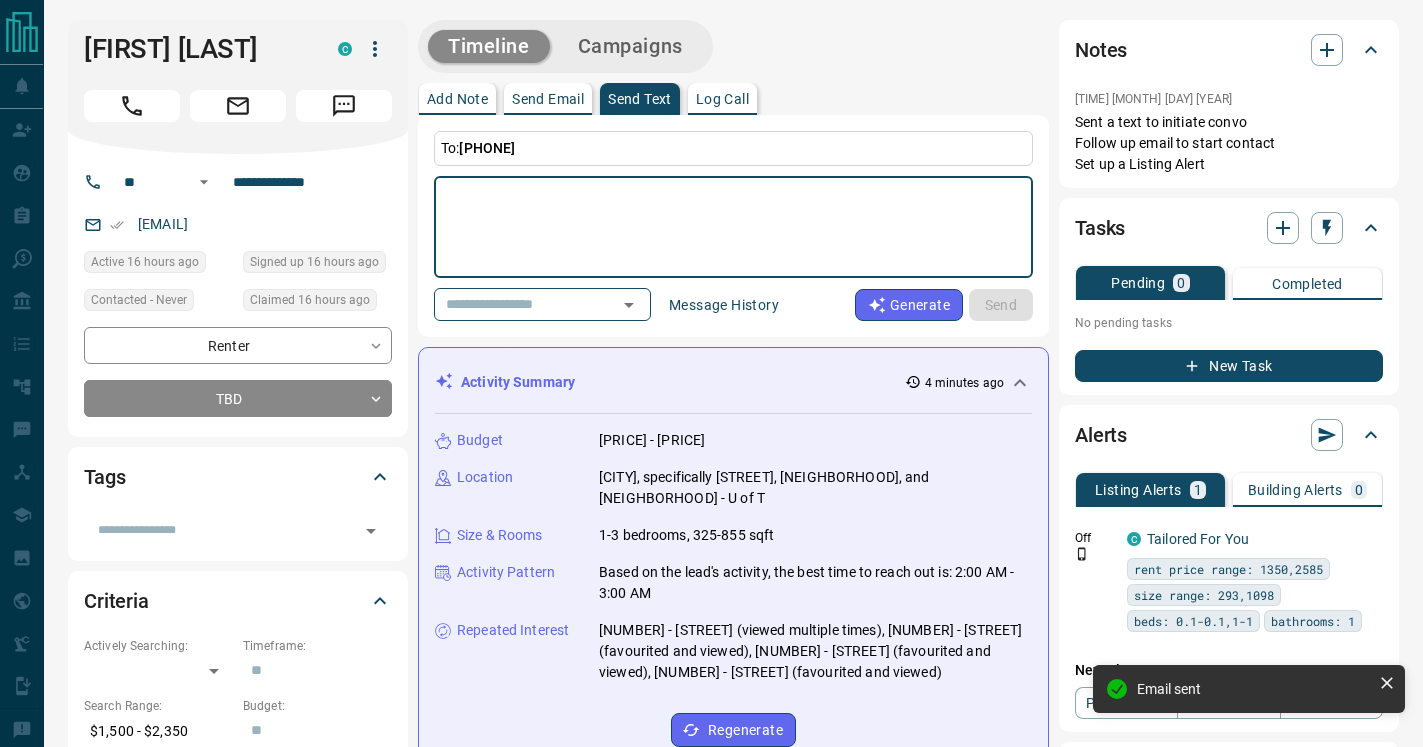 click at bounding box center [733, 227] 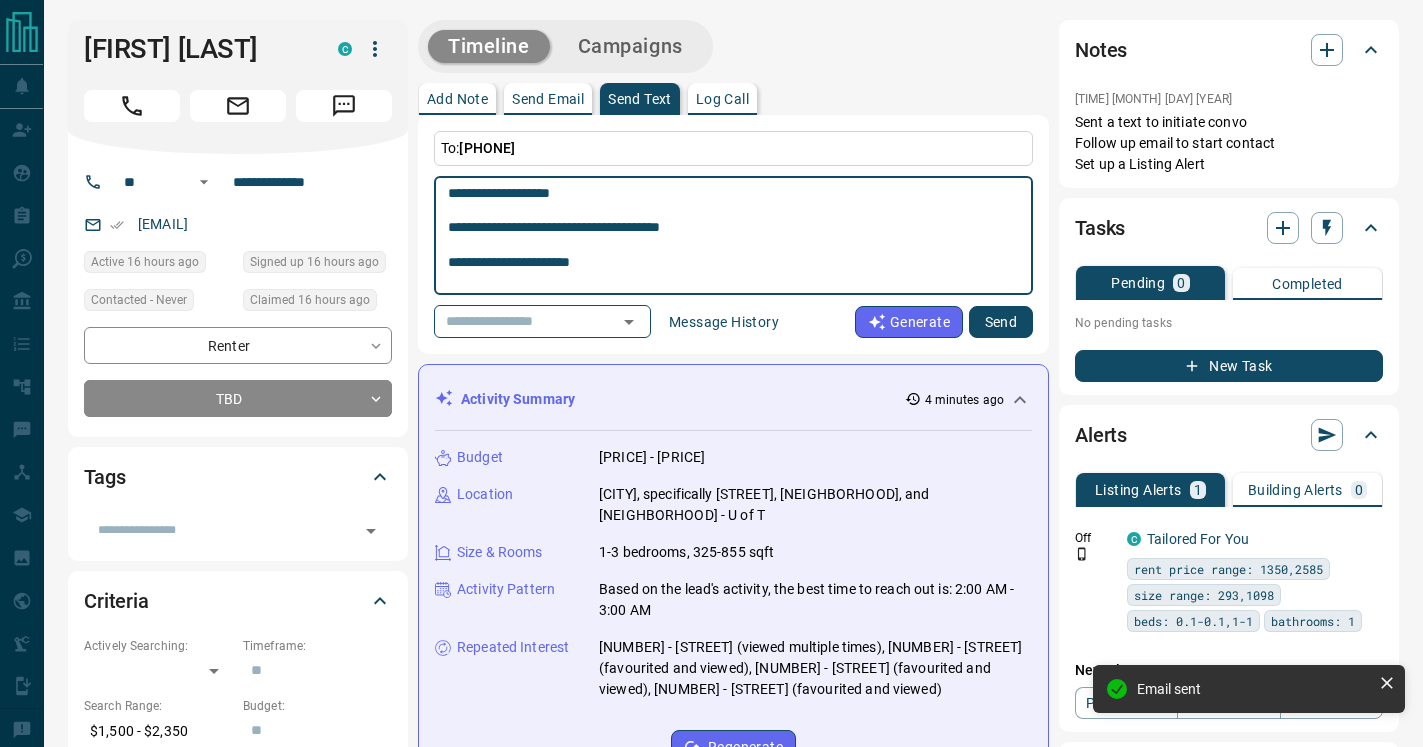 scroll, scrollTop: 208, scrollLeft: 0, axis: vertical 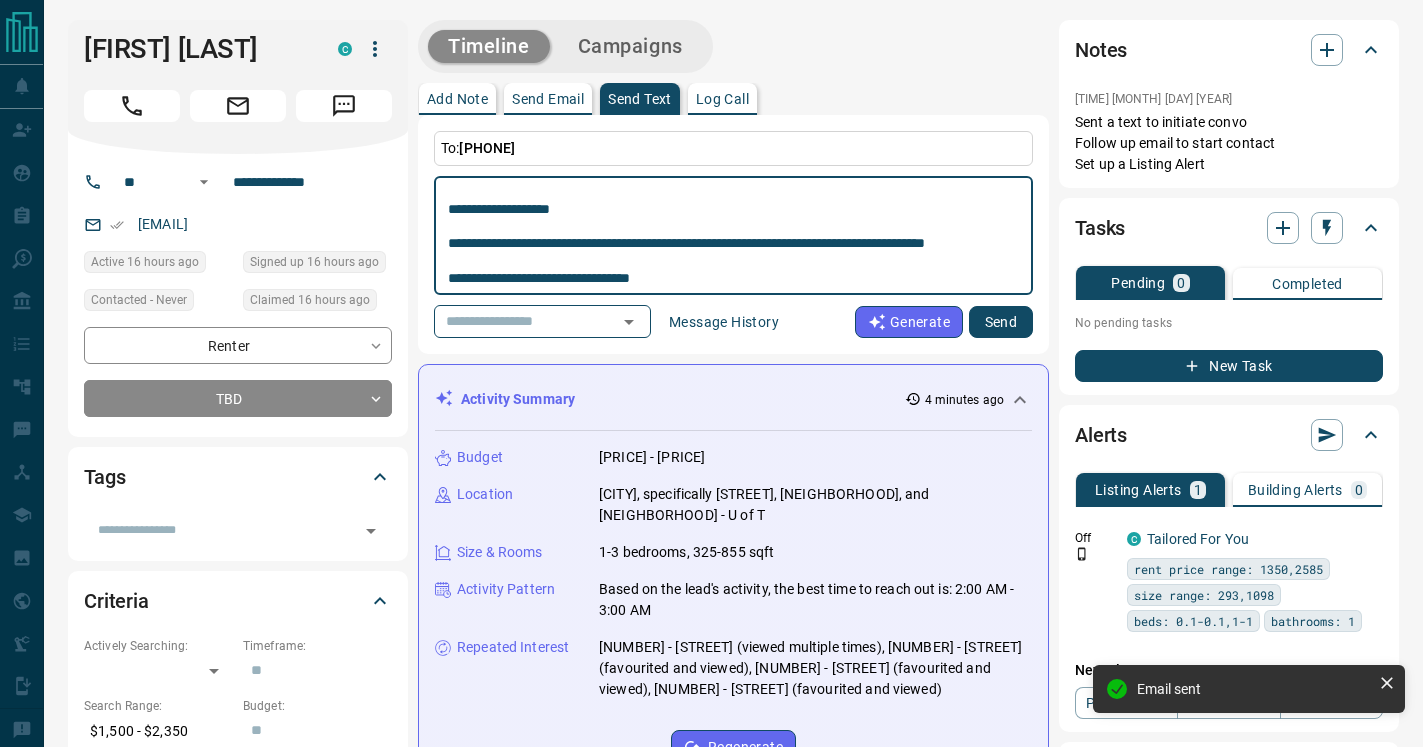 type on "**********" 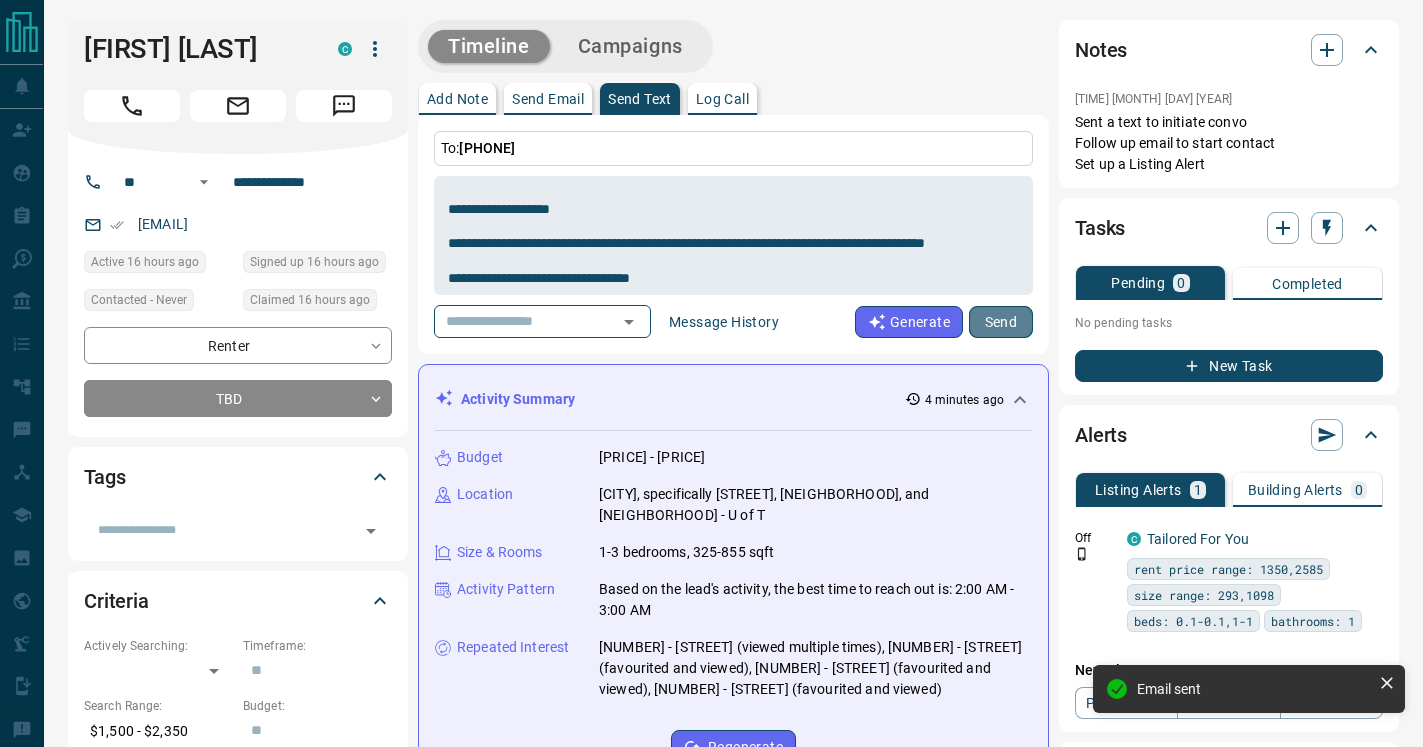 click on "Send" at bounding box center [1001, 322] 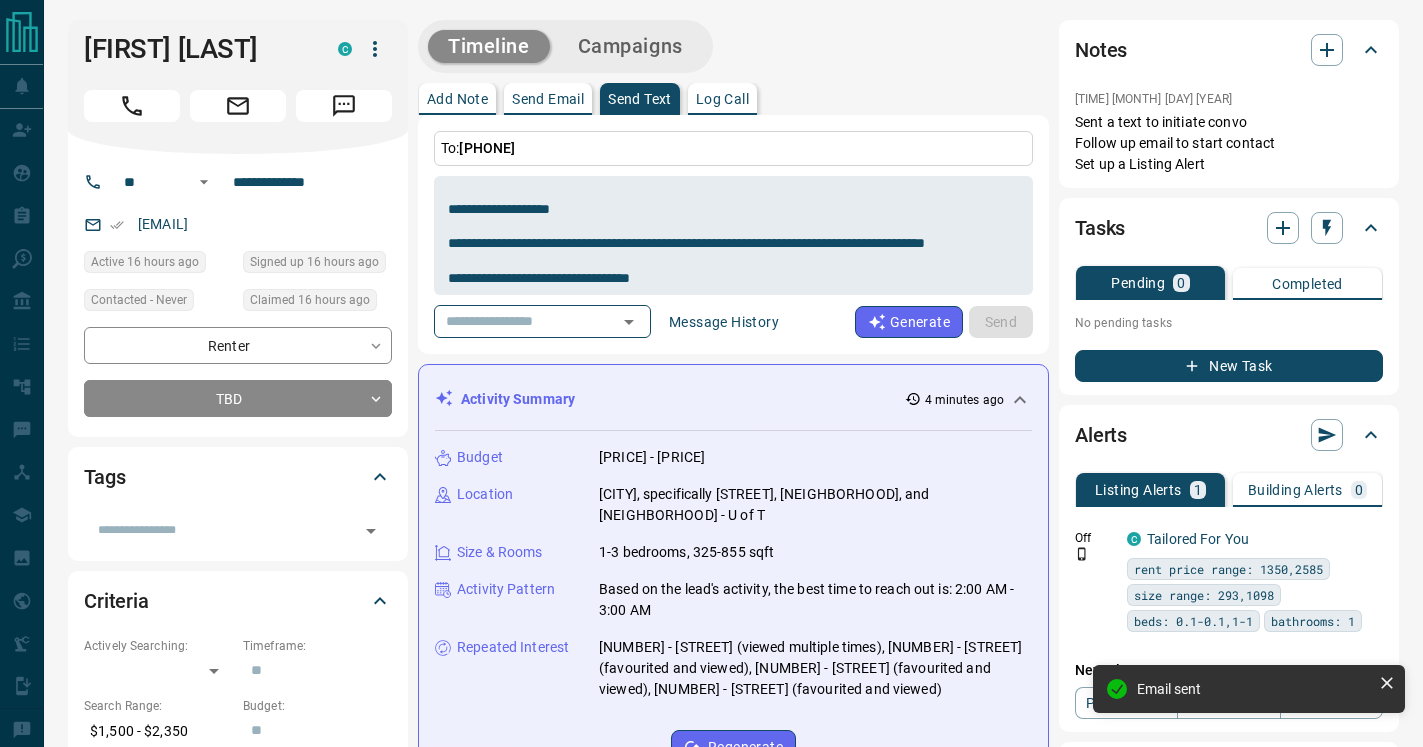 type 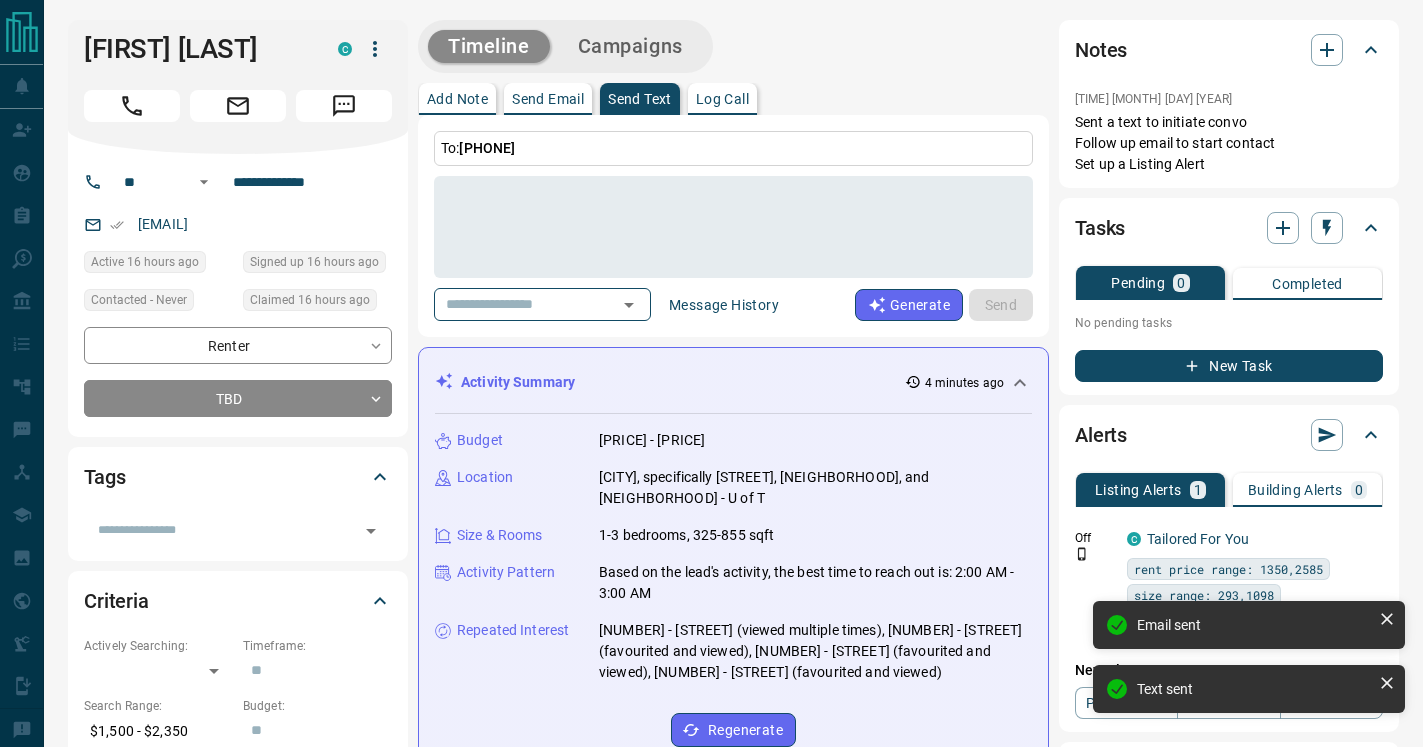 scroll, scrollTop: 0, scrollLeft: 0, axis: both 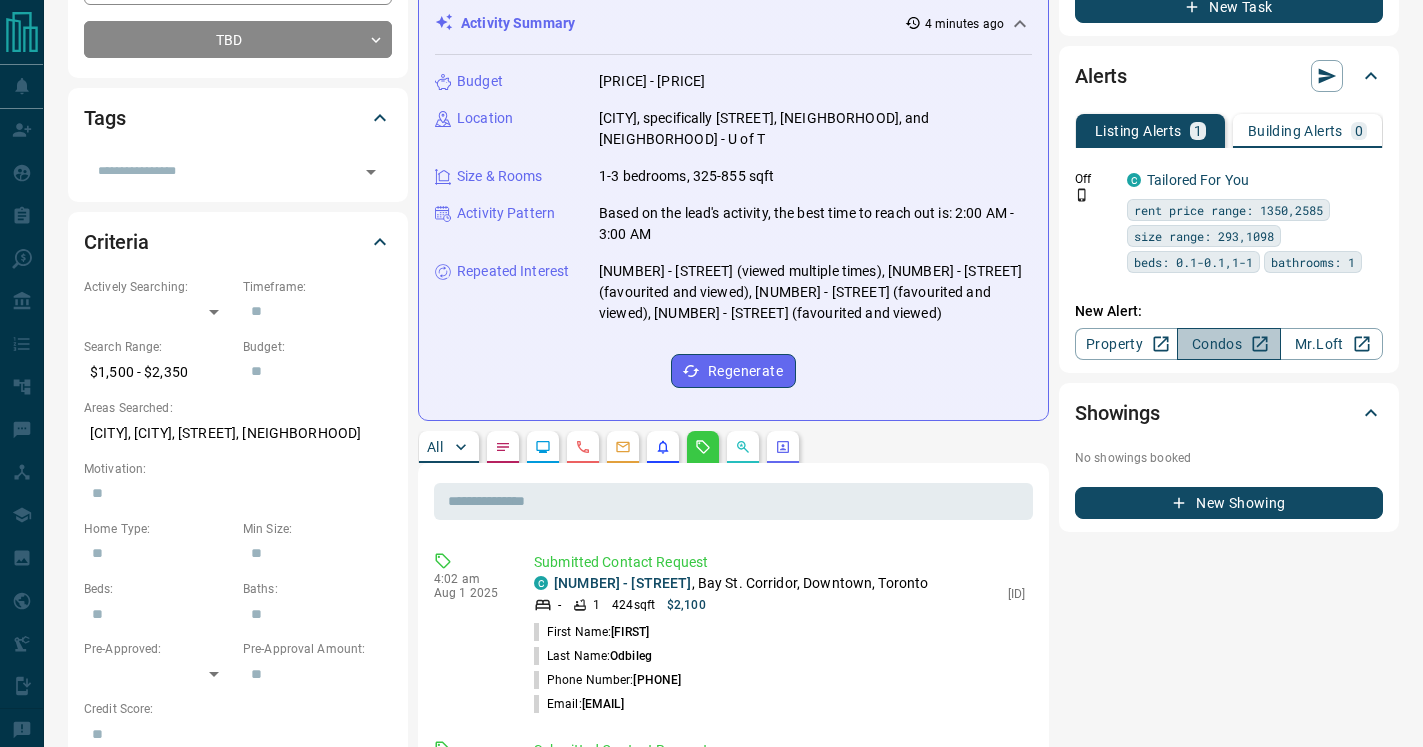click on "Condos" at bounding box center (1228, 344) 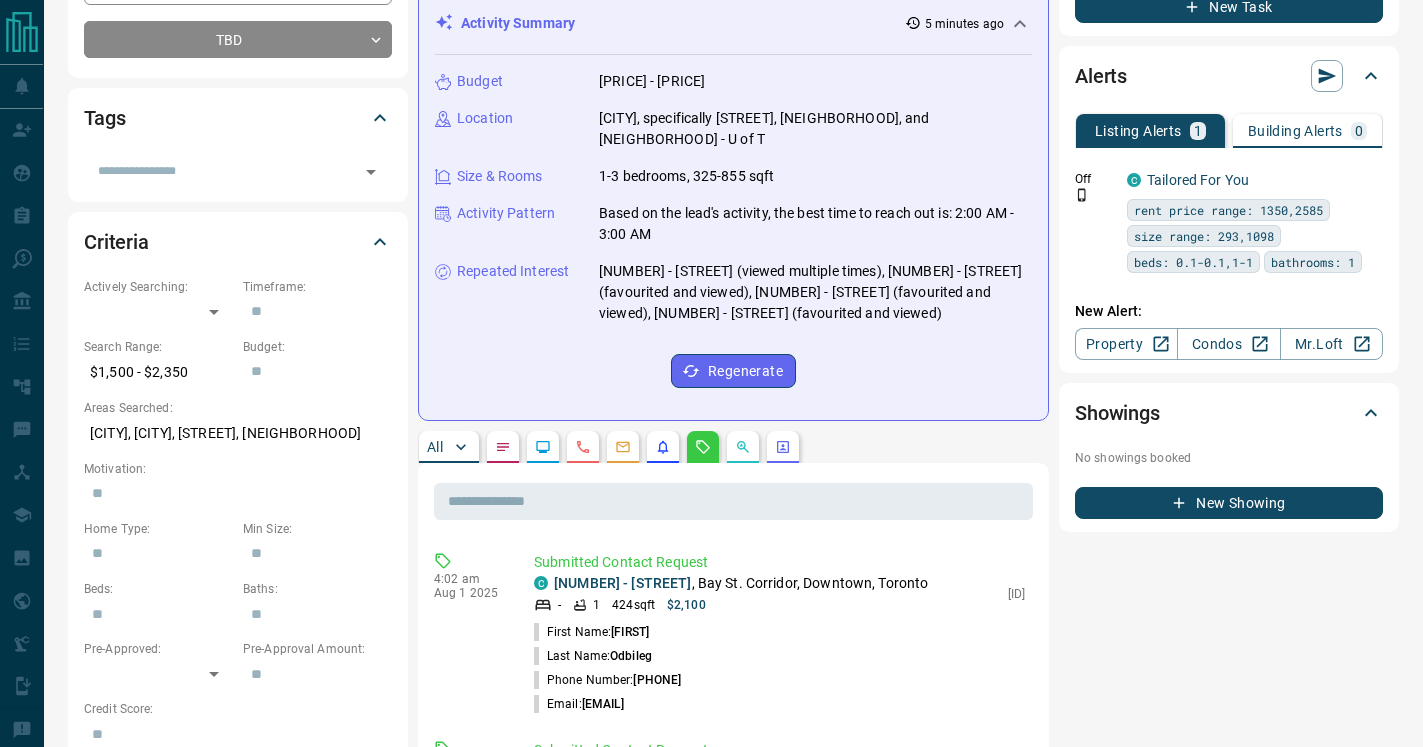 scroll, scrollTop: 0, scrollLeft: 0, axis: both 